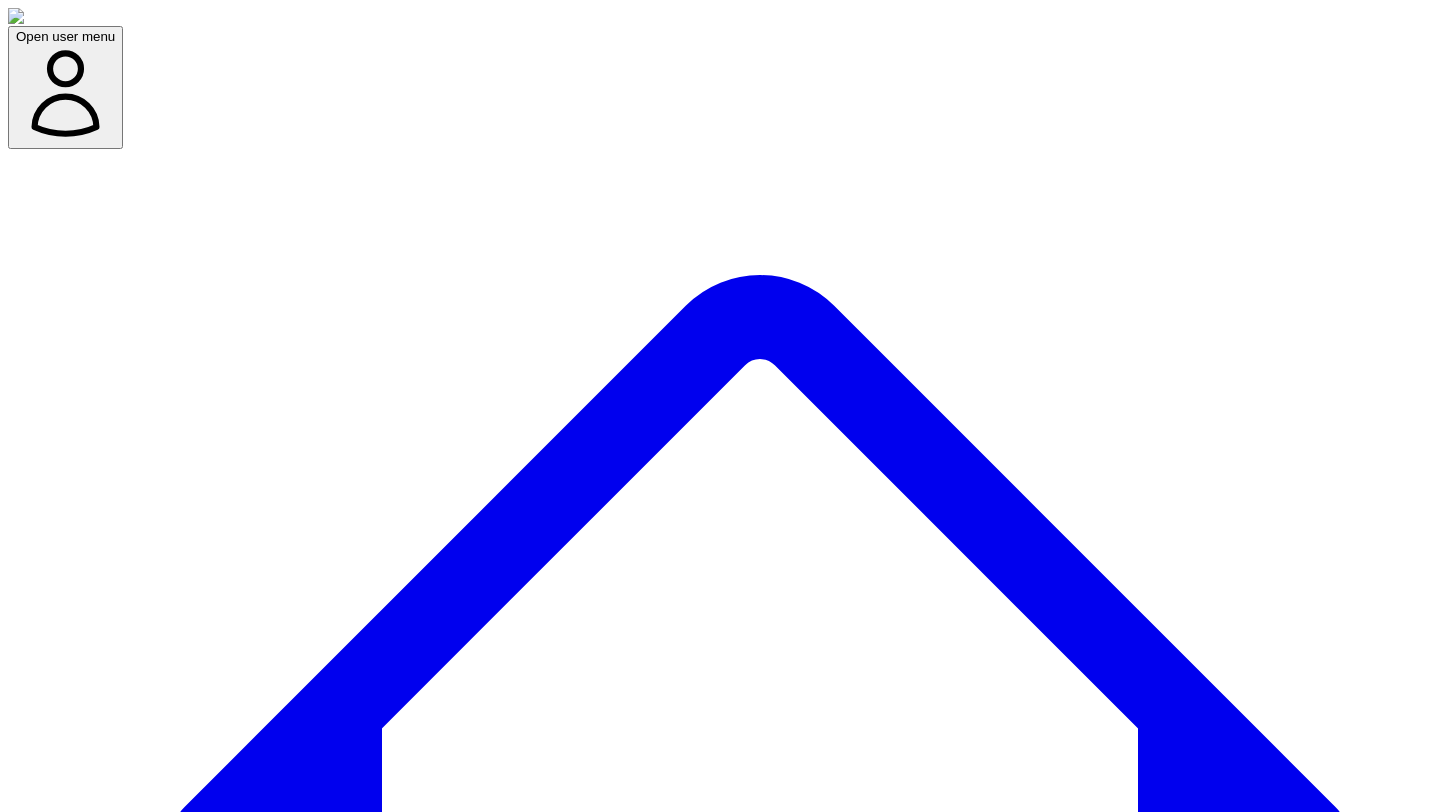 select on "*" 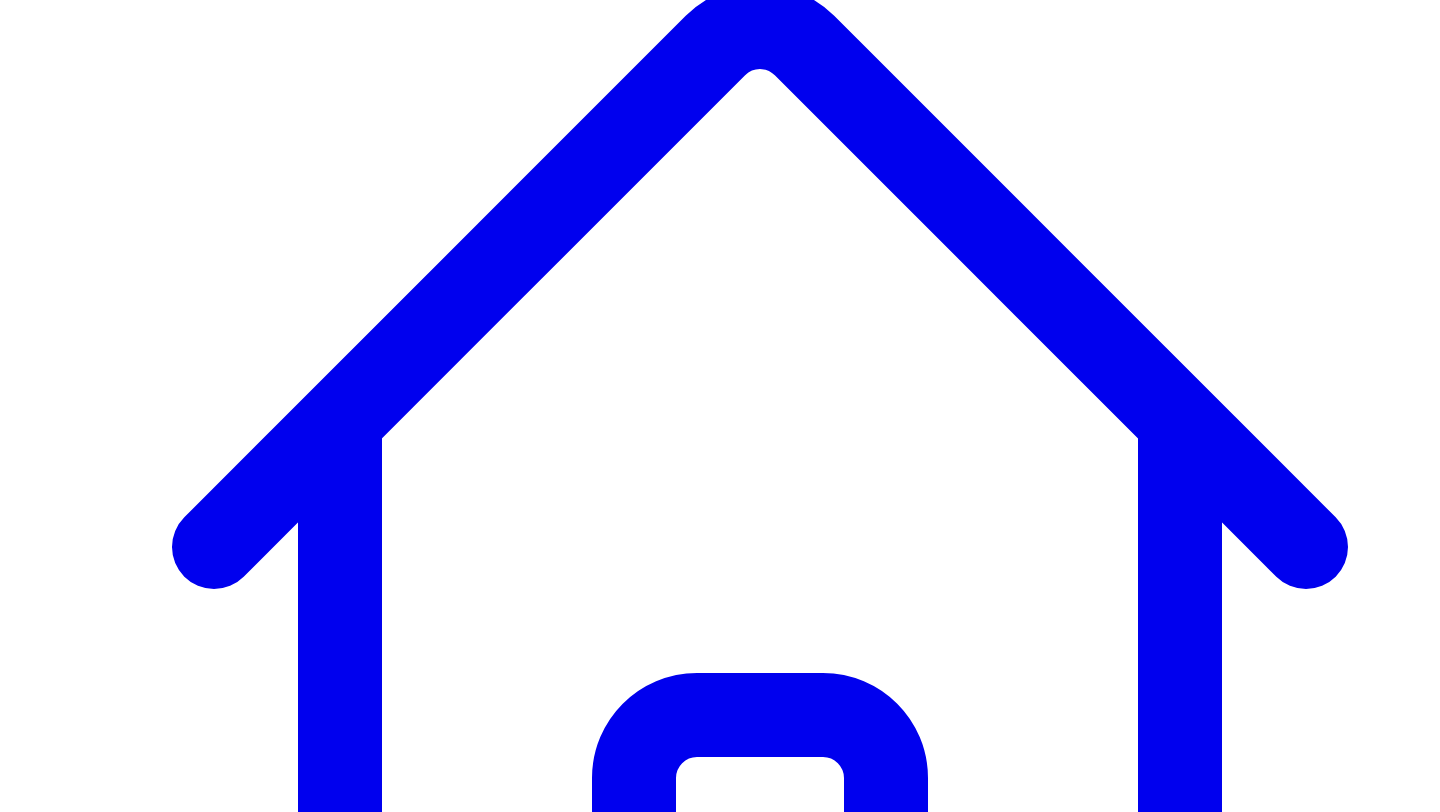 scroll, scrollTop: 290, scrollLeft: 0, axis: vertical 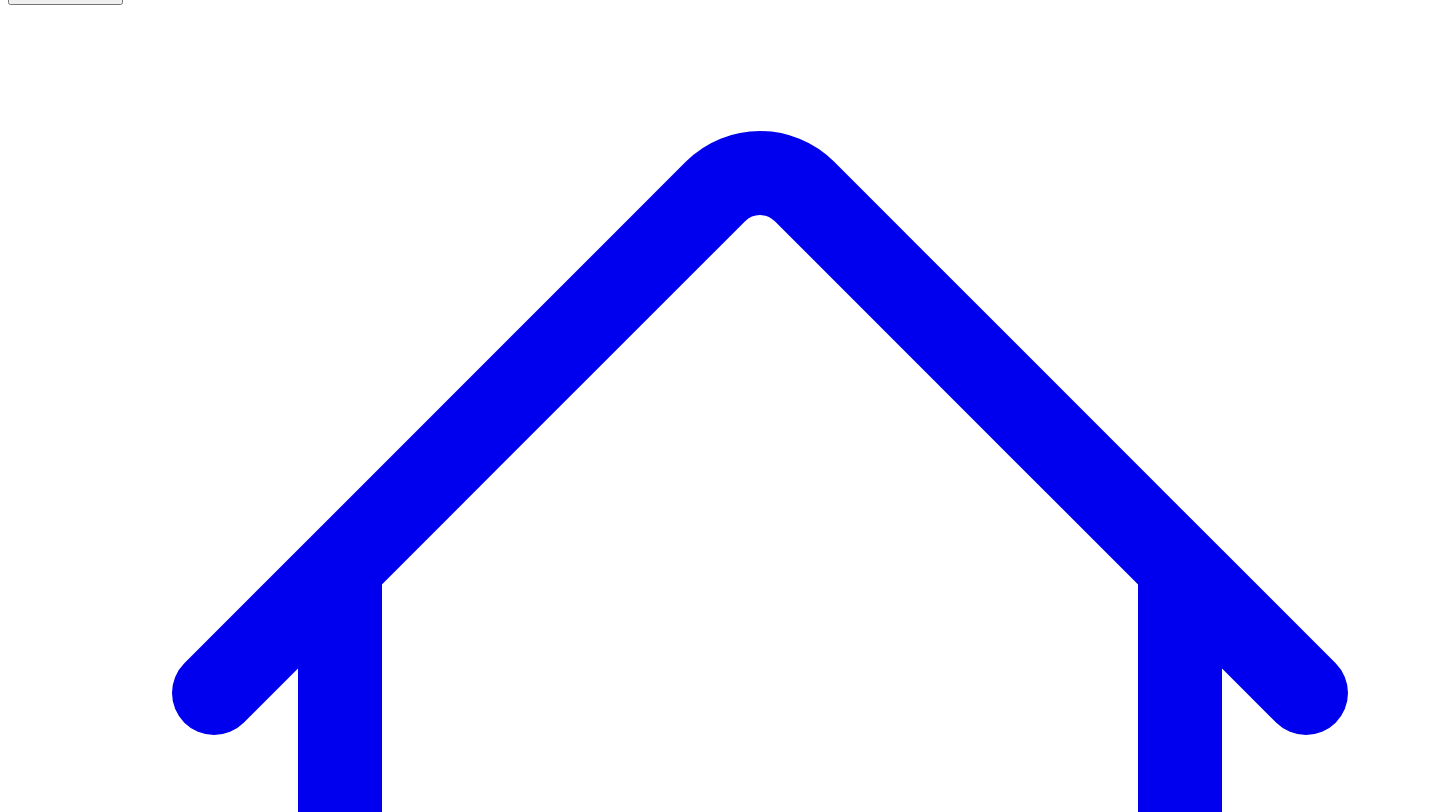click on "Social Posts" at bounding box center (249, 7553) 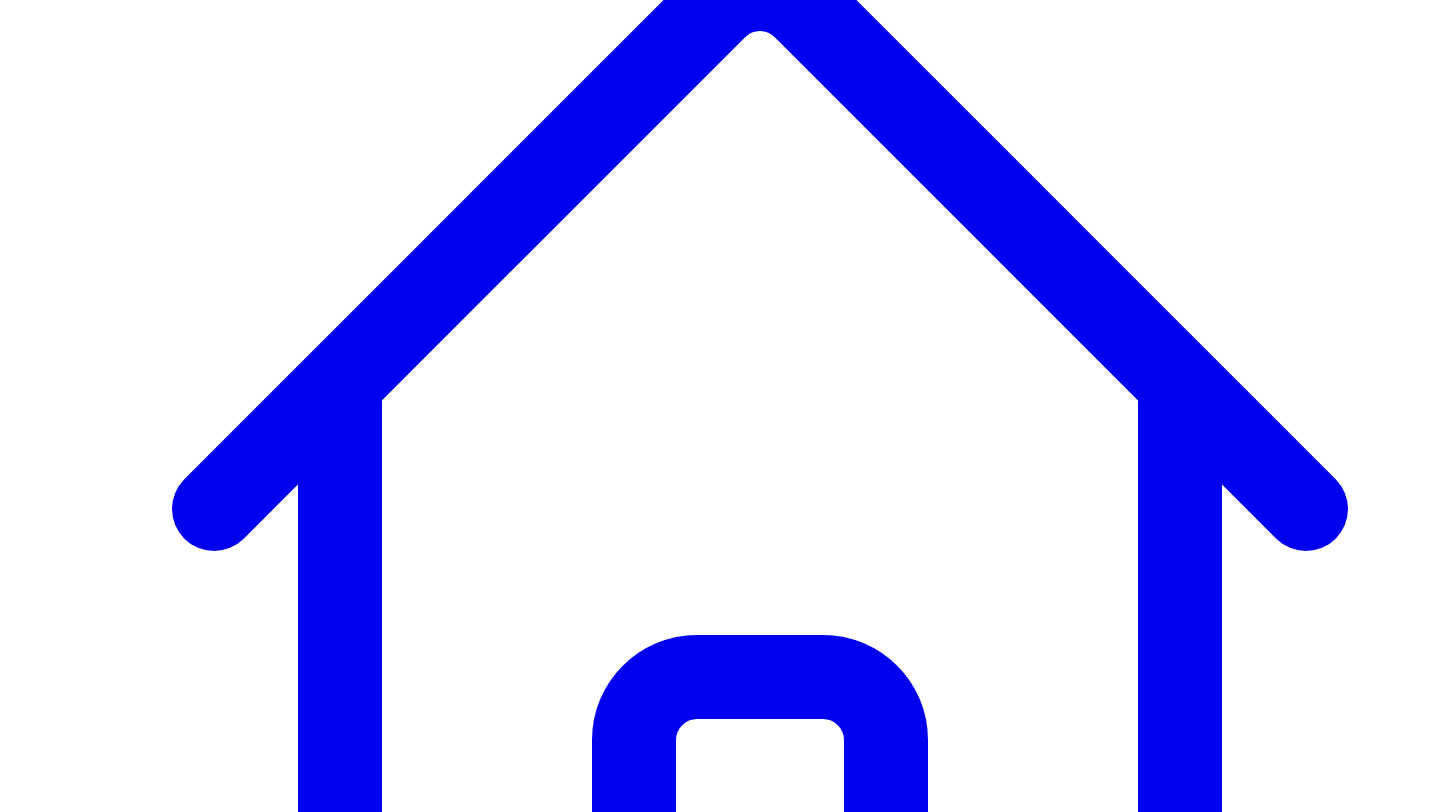 scroll, scrollTop: 320, scrollLeft: 0, axis: vertical 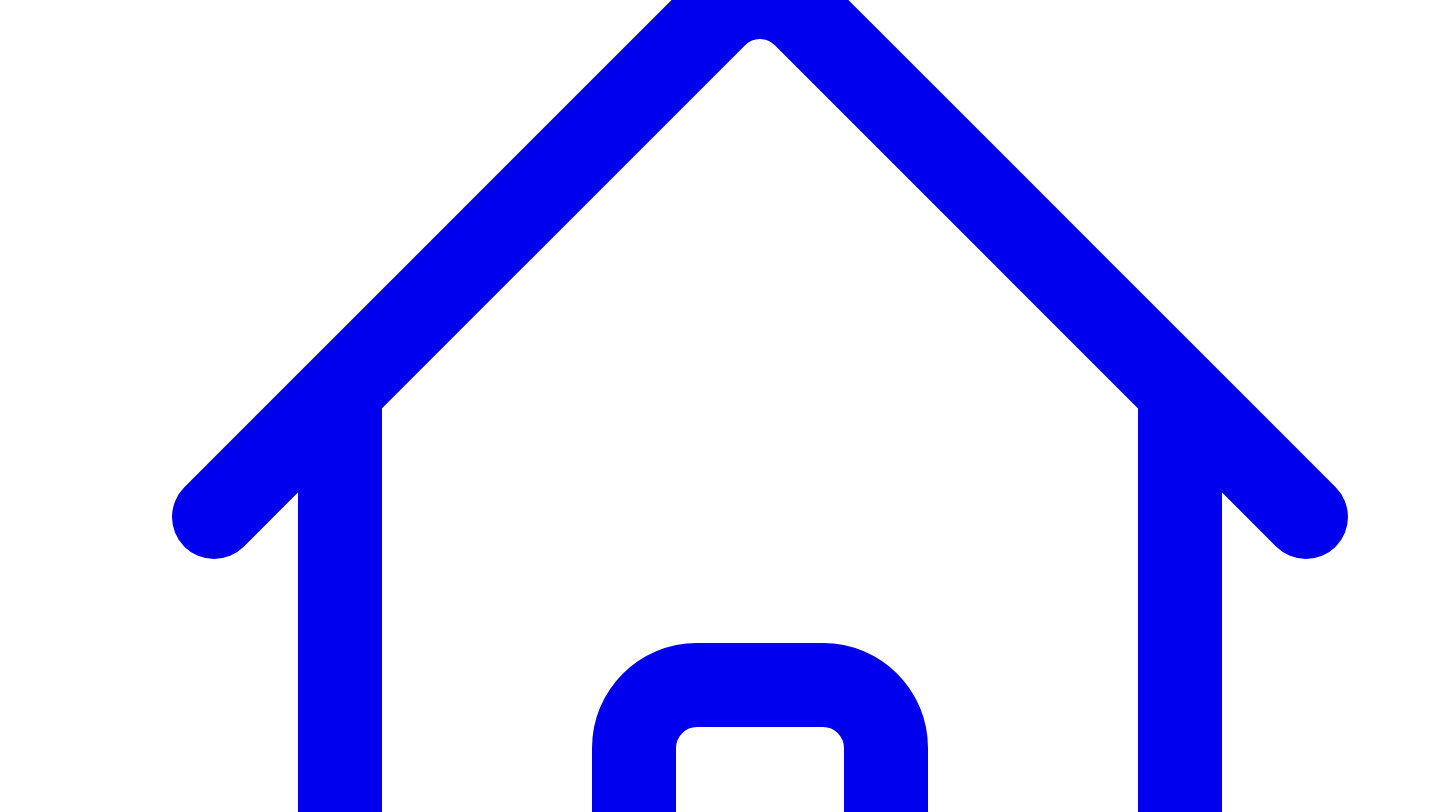 click on "View Scheduled Posts" at bounding box center [82, 7398] 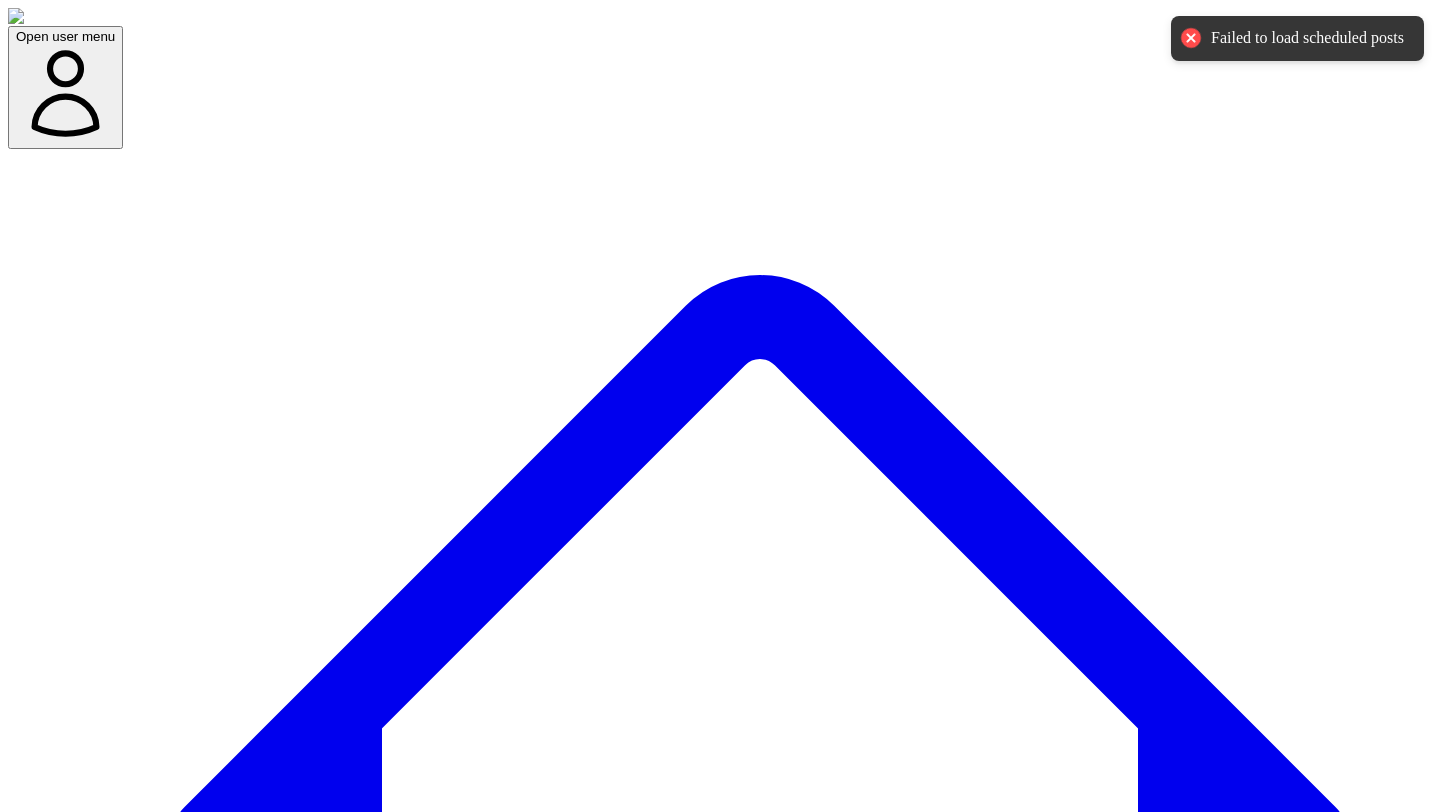 click on "Close" at bounding box center [33, 11723] 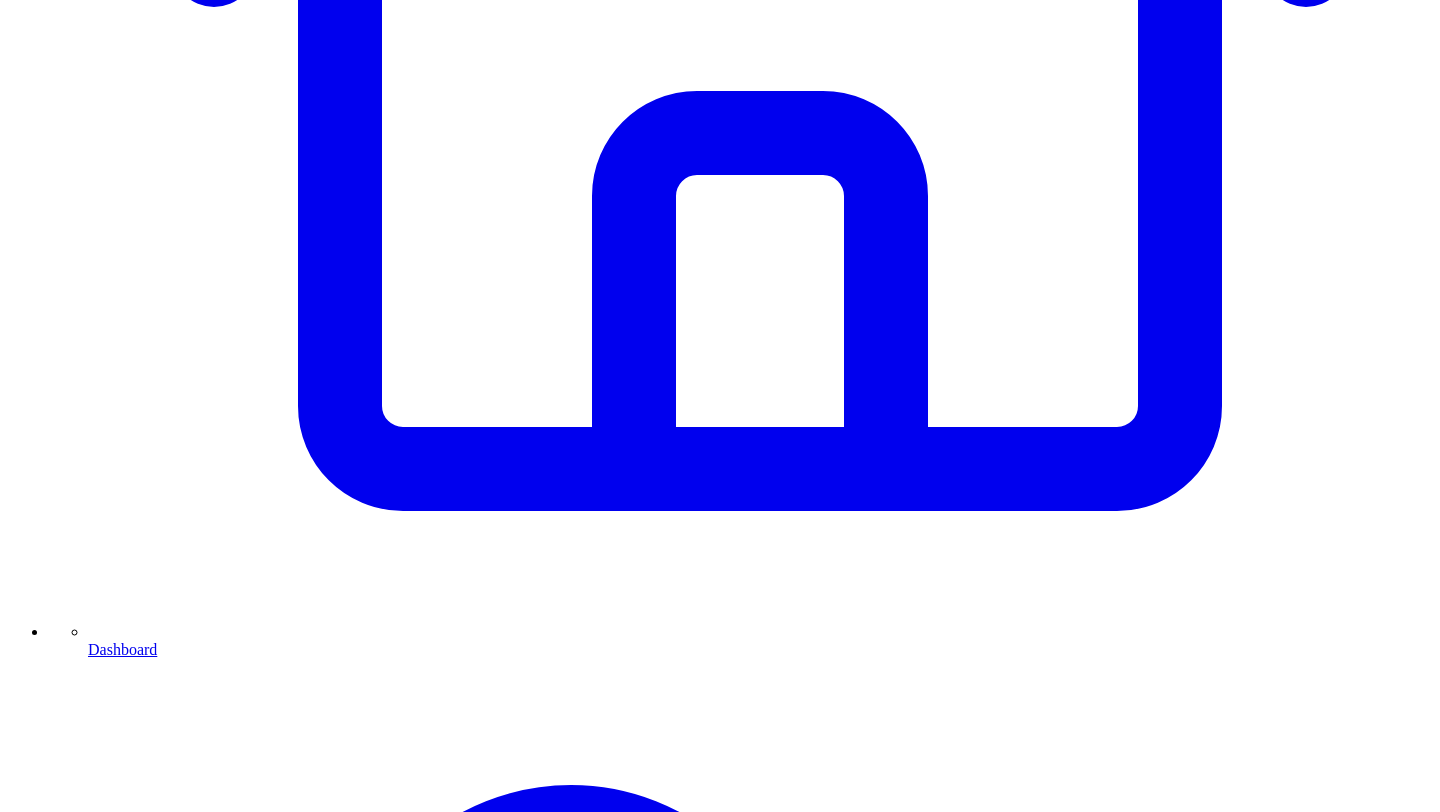 scroll, scrollTop: 932, scrollLeft: 0, axis: vertical 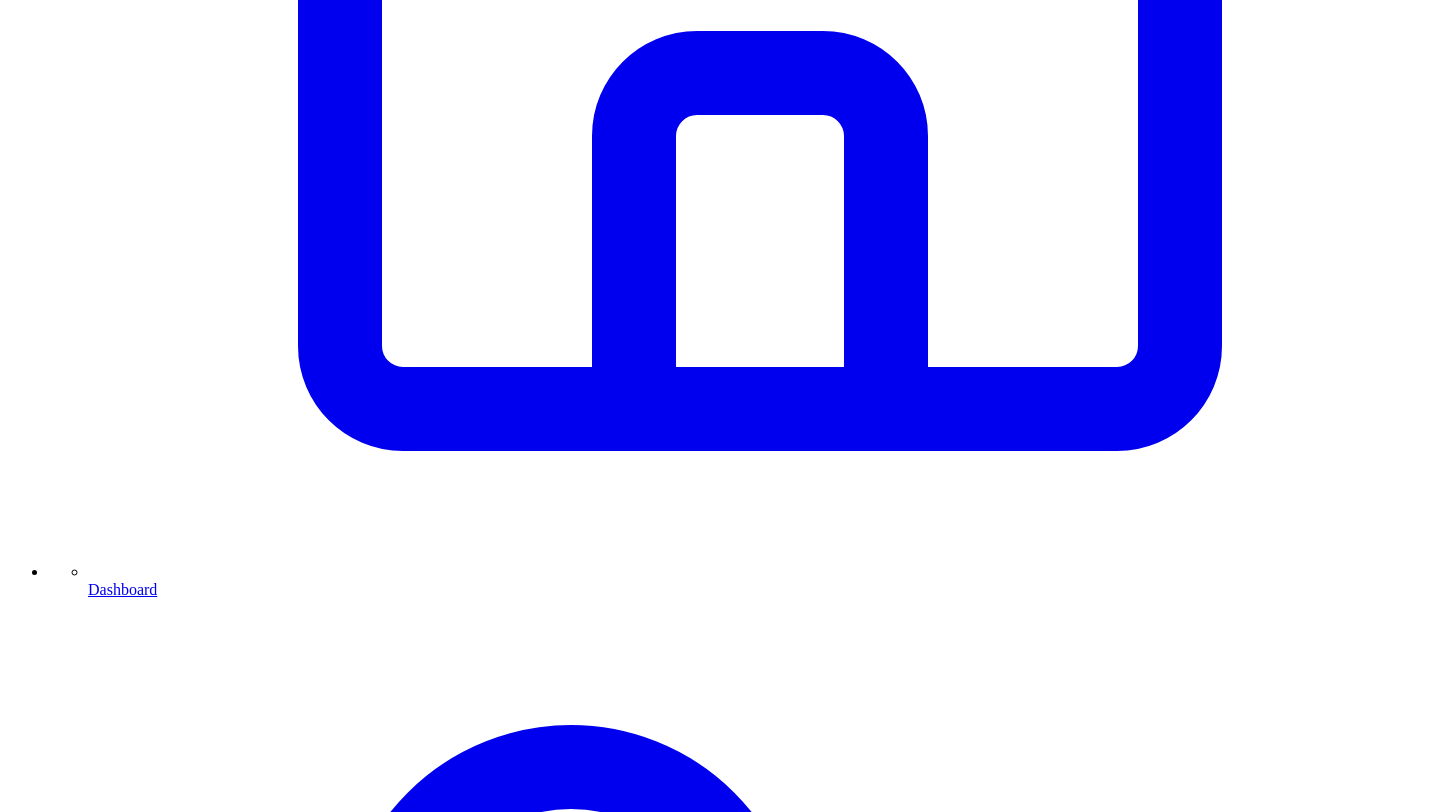 click on "Share on LinkedIn" at bounding box center (94, 7301) 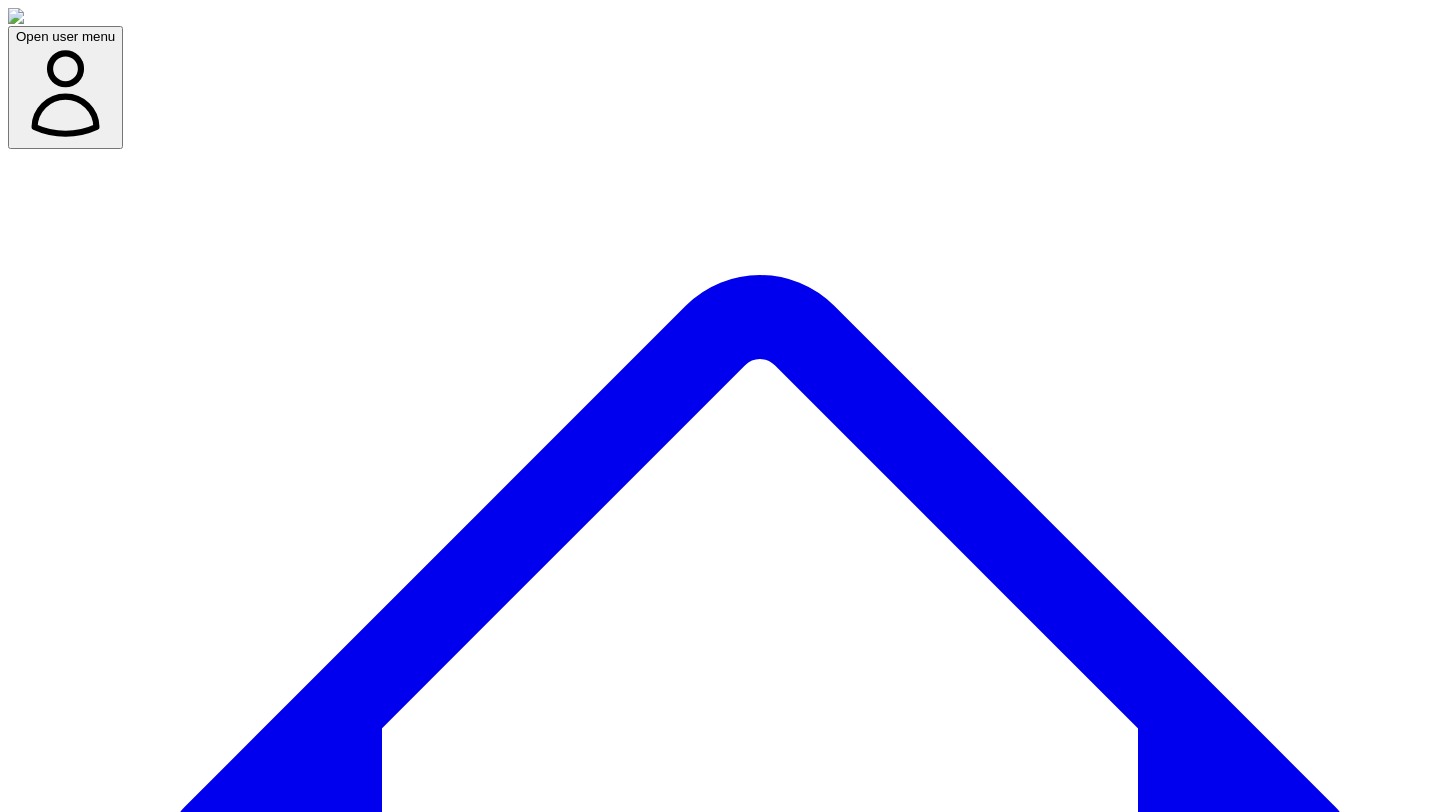 click on "Cancel" at bounding box center [159, 11786] 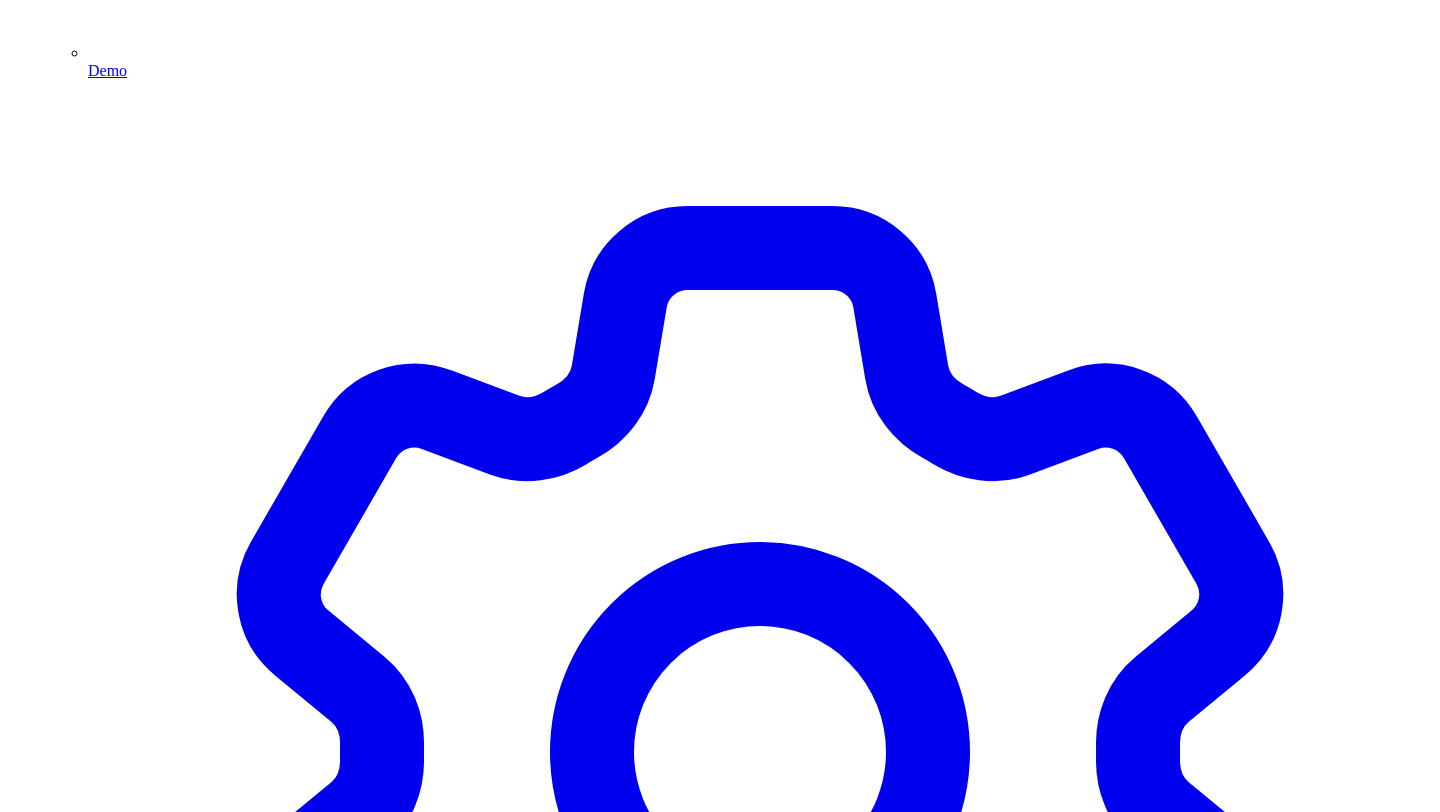 scroll, scrollTop: 5472, scrollLeft: 0, axis: vertical 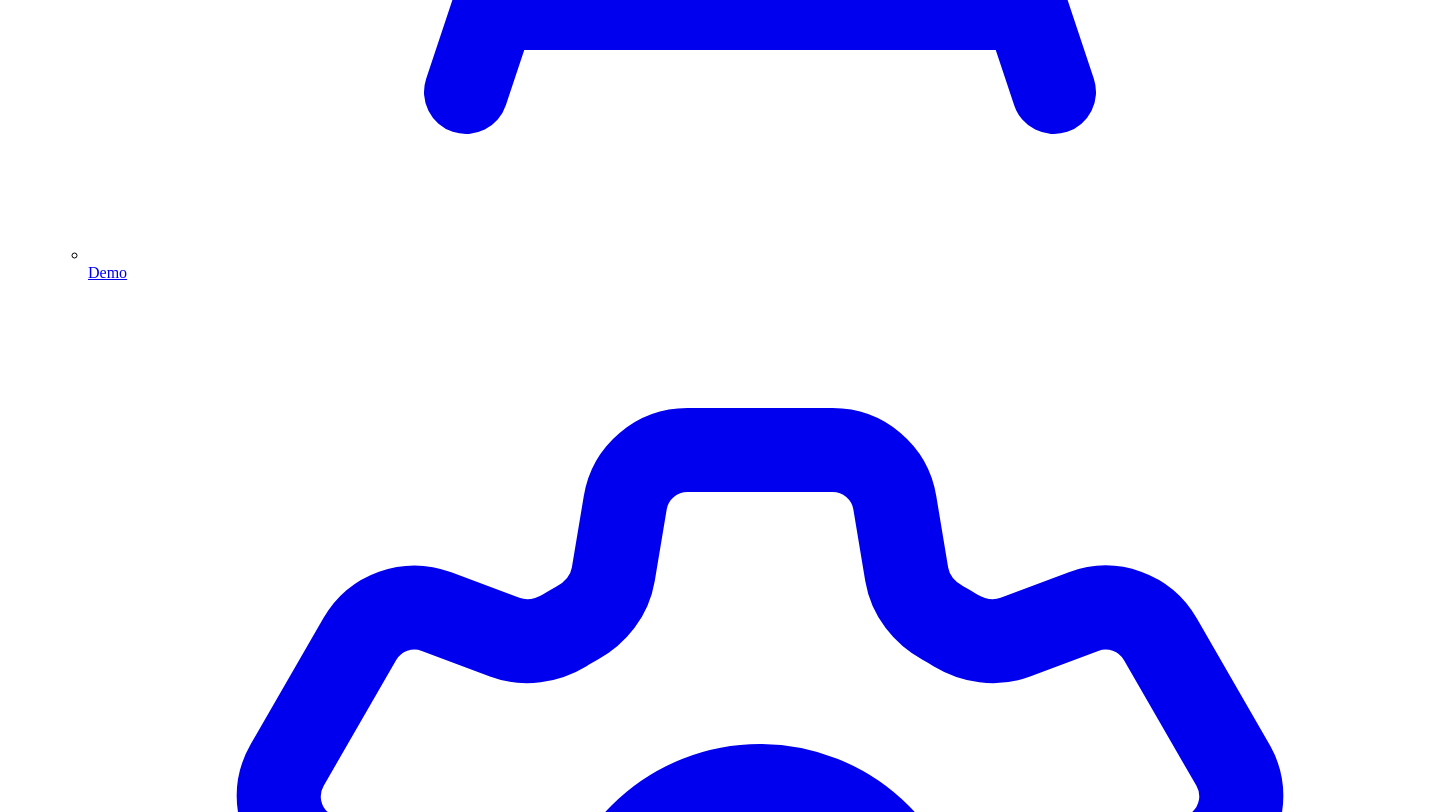 click on "Post Again" at bounding box center [72, 4561] 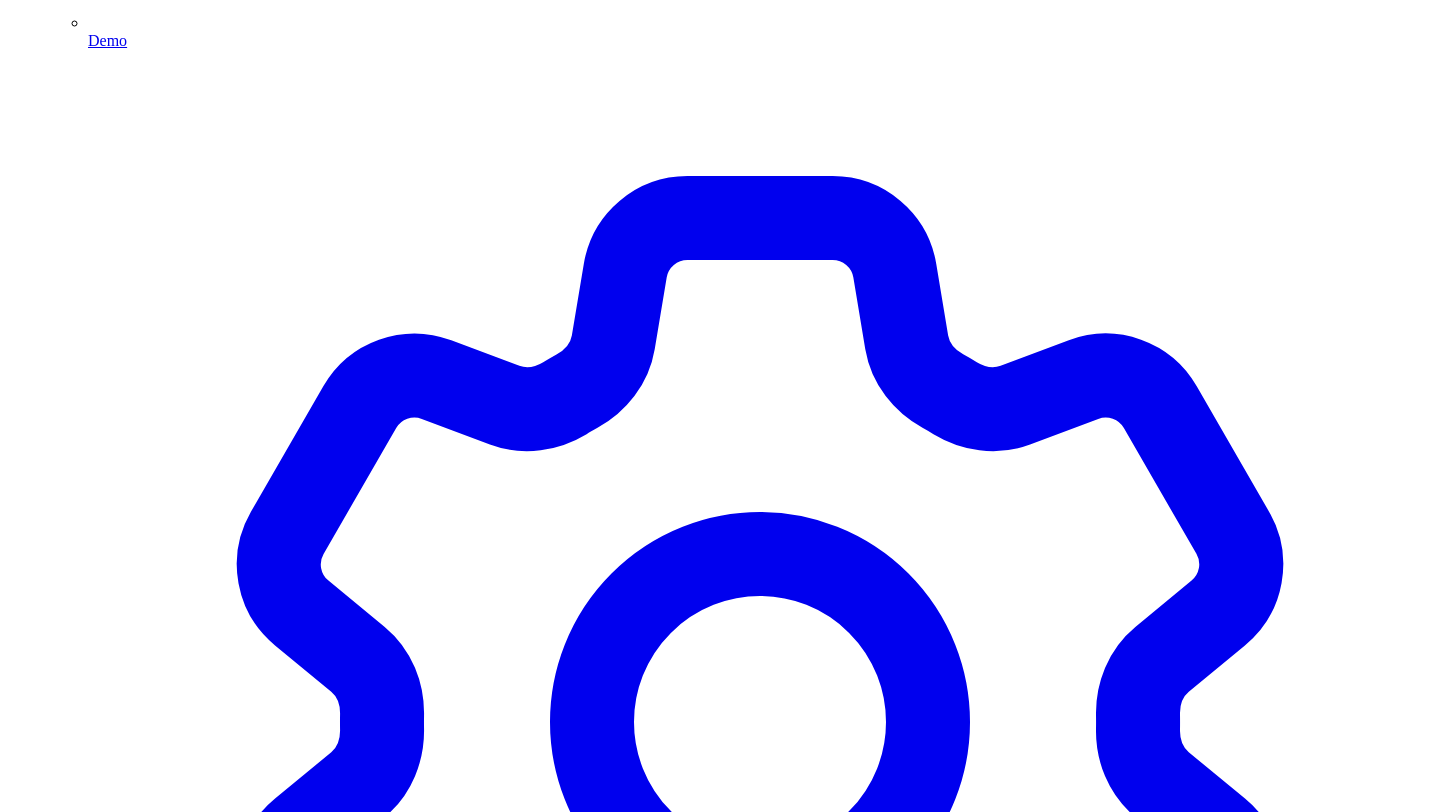 scroll, scrollTop: 5709, scrollLeft: 0, axis: vertical 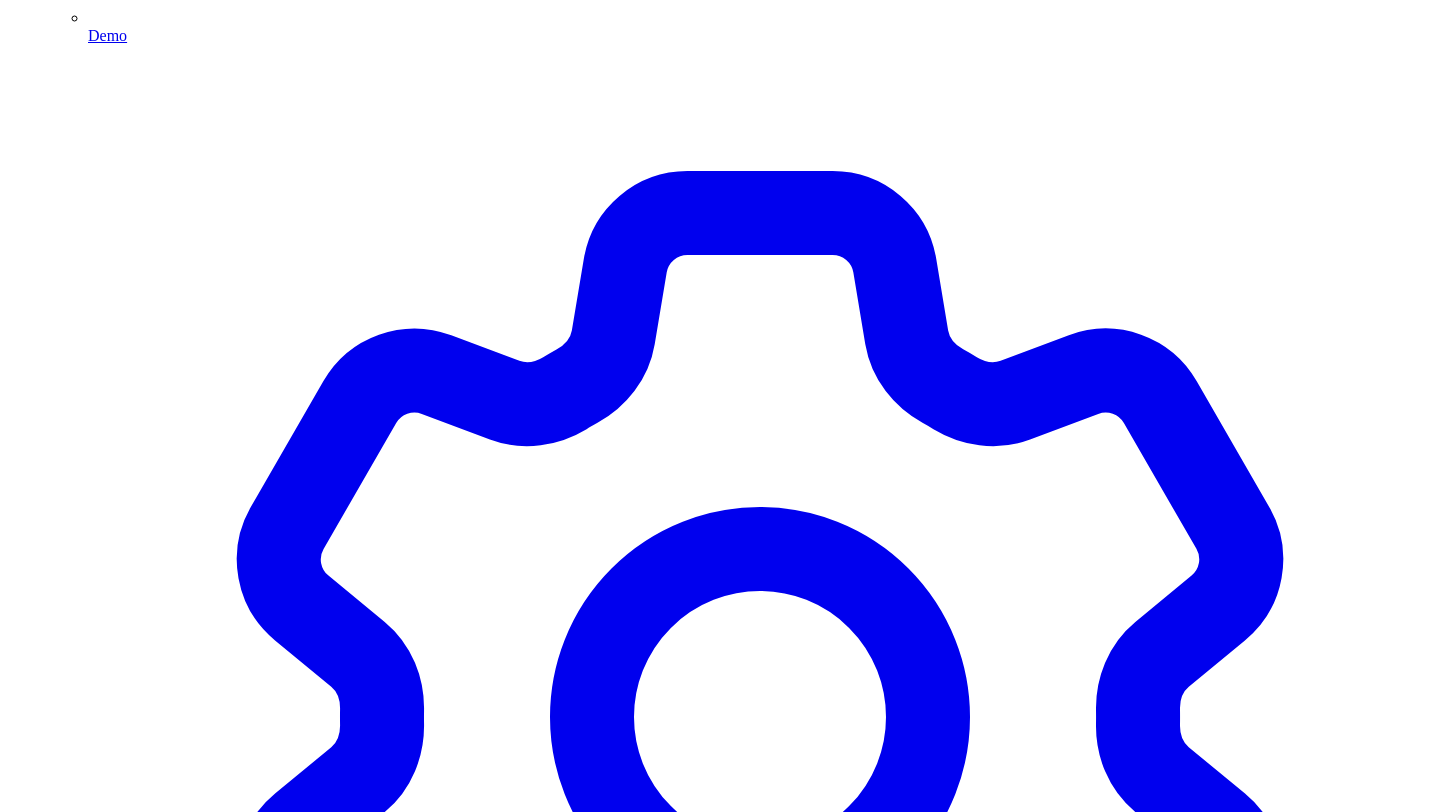 type 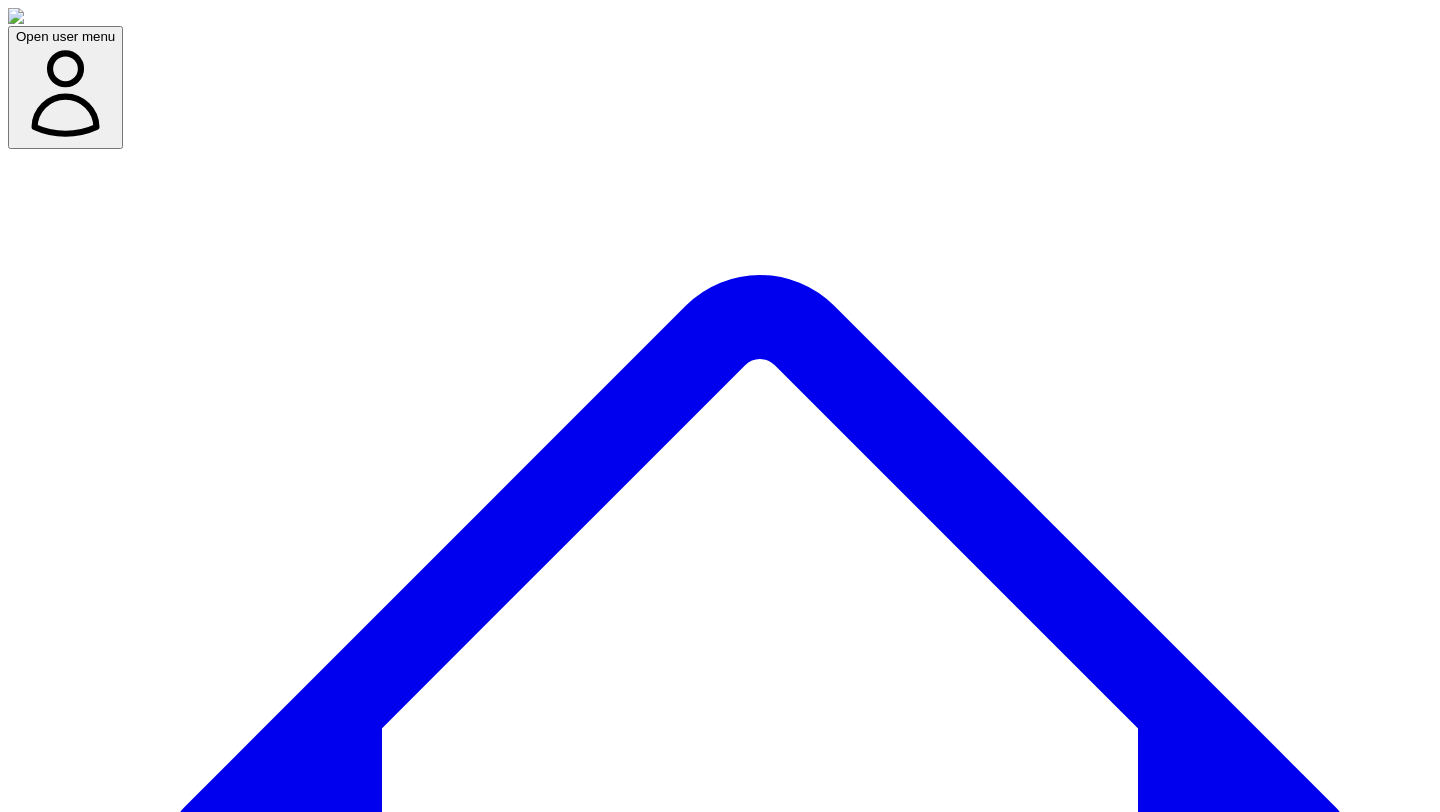 scroll, scrollTop: 144, scrollLeft: 0, axis: vertical 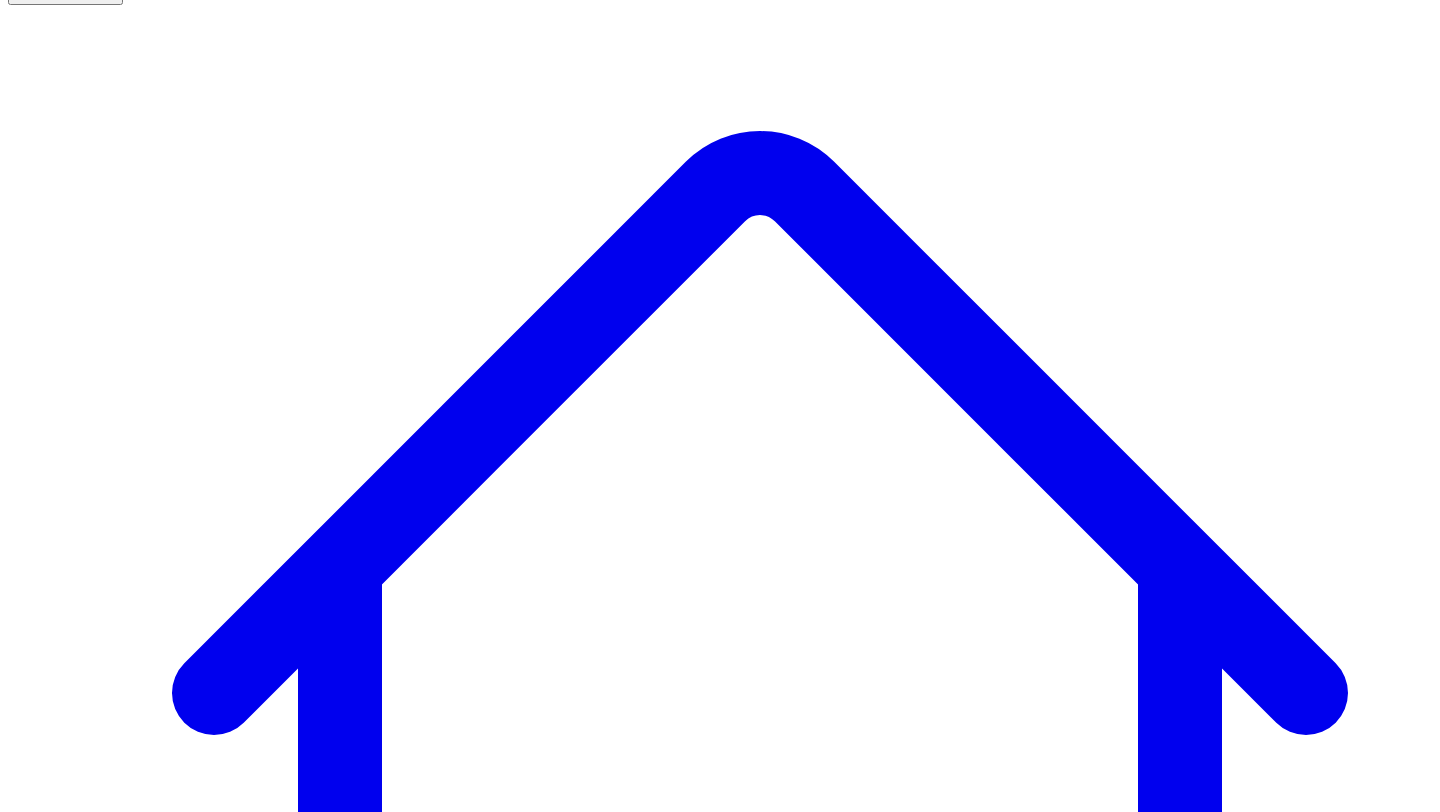 click on "Social Posts" at bounding box center (249, 7553) 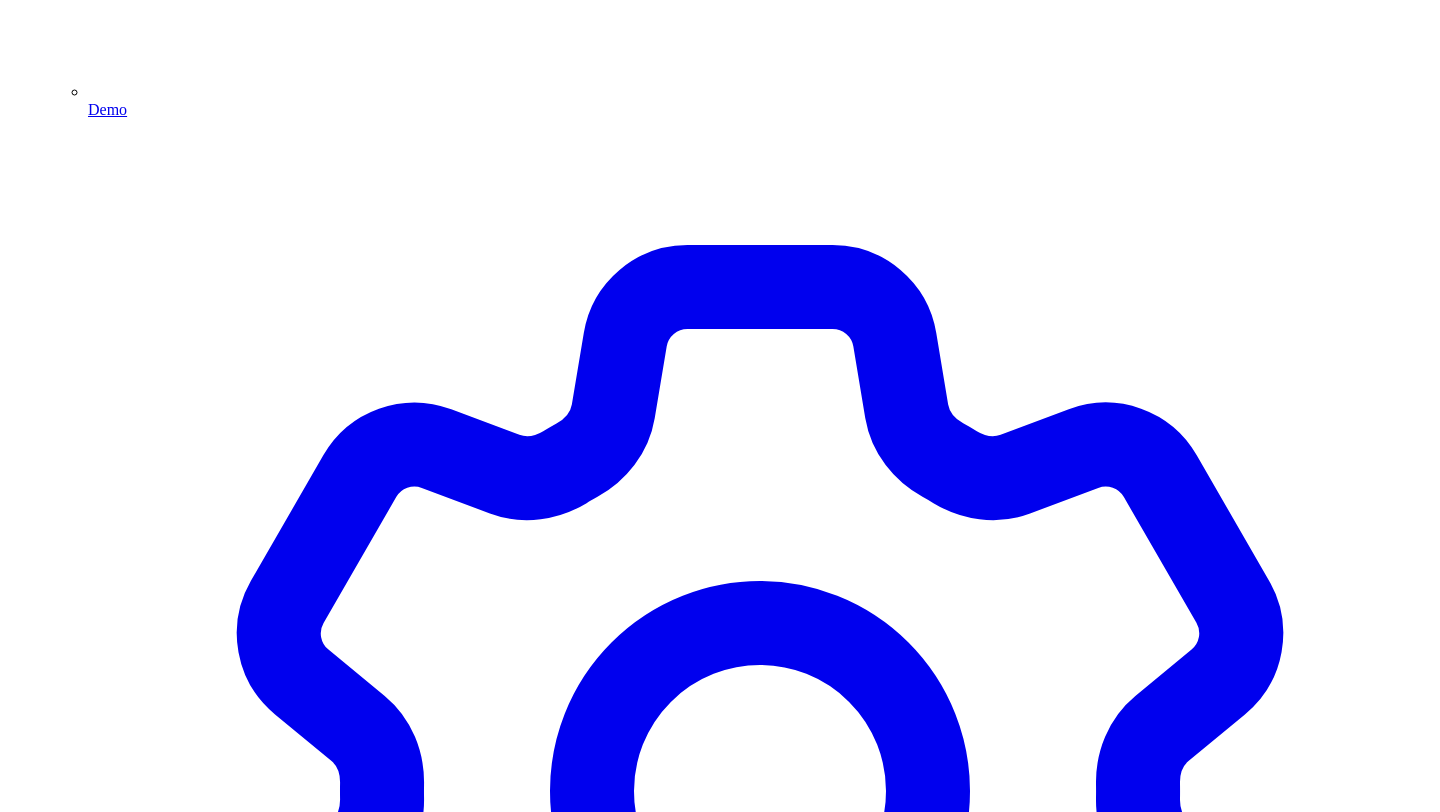 scroll, scrollTop: 5680, scrollLeft: 0, axis: vertical 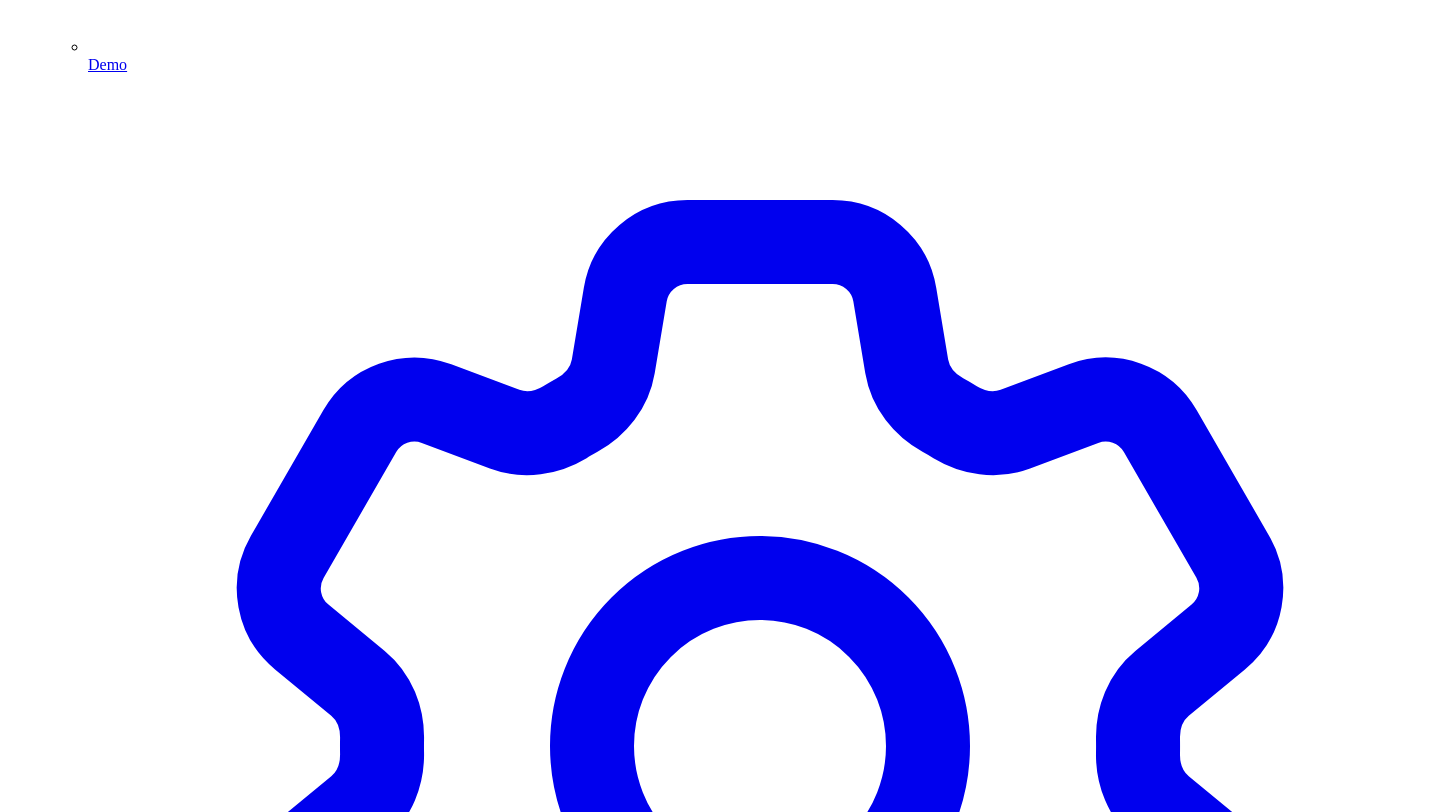 click 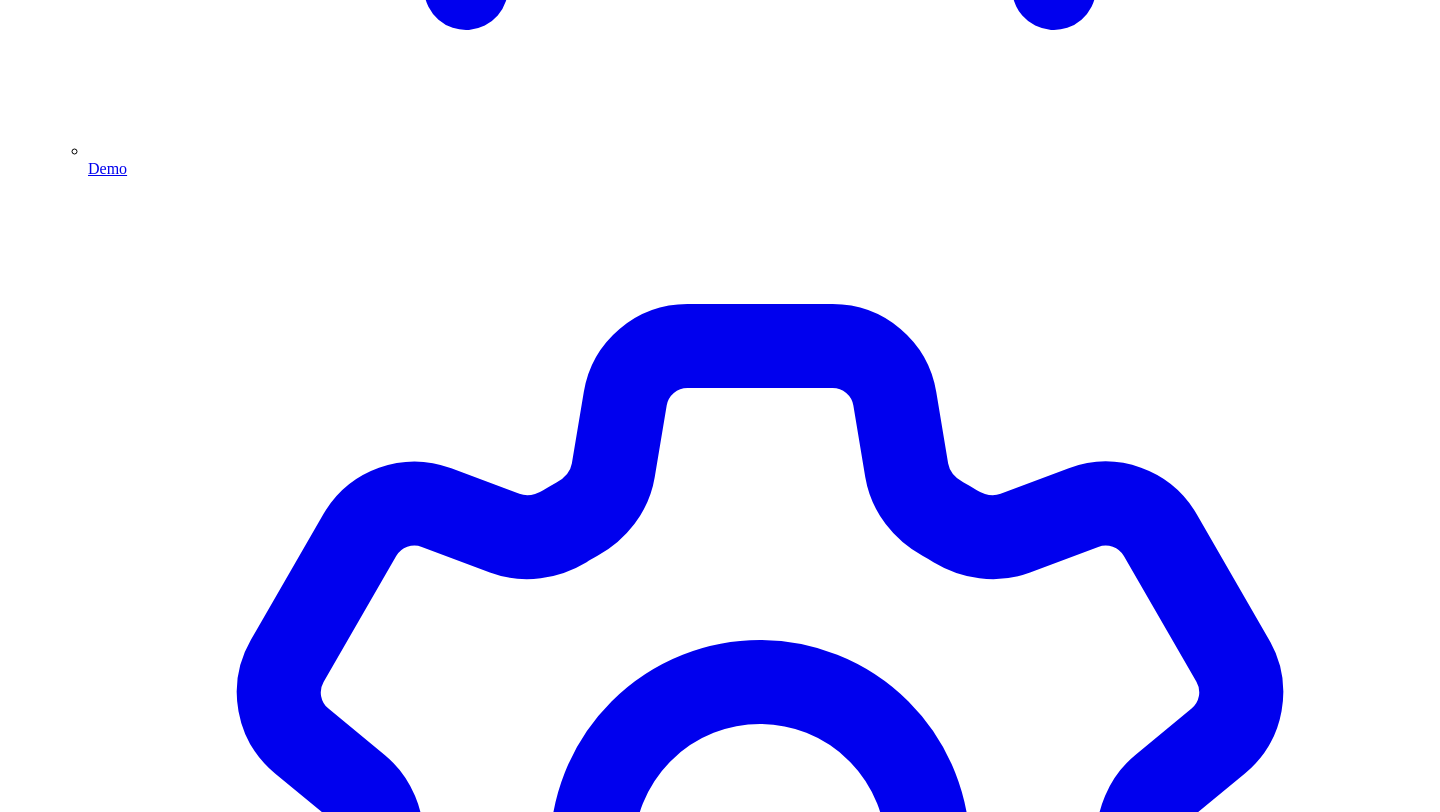 scroll, scrollTop: 5641, scrollLeft: 0, axis: vertical 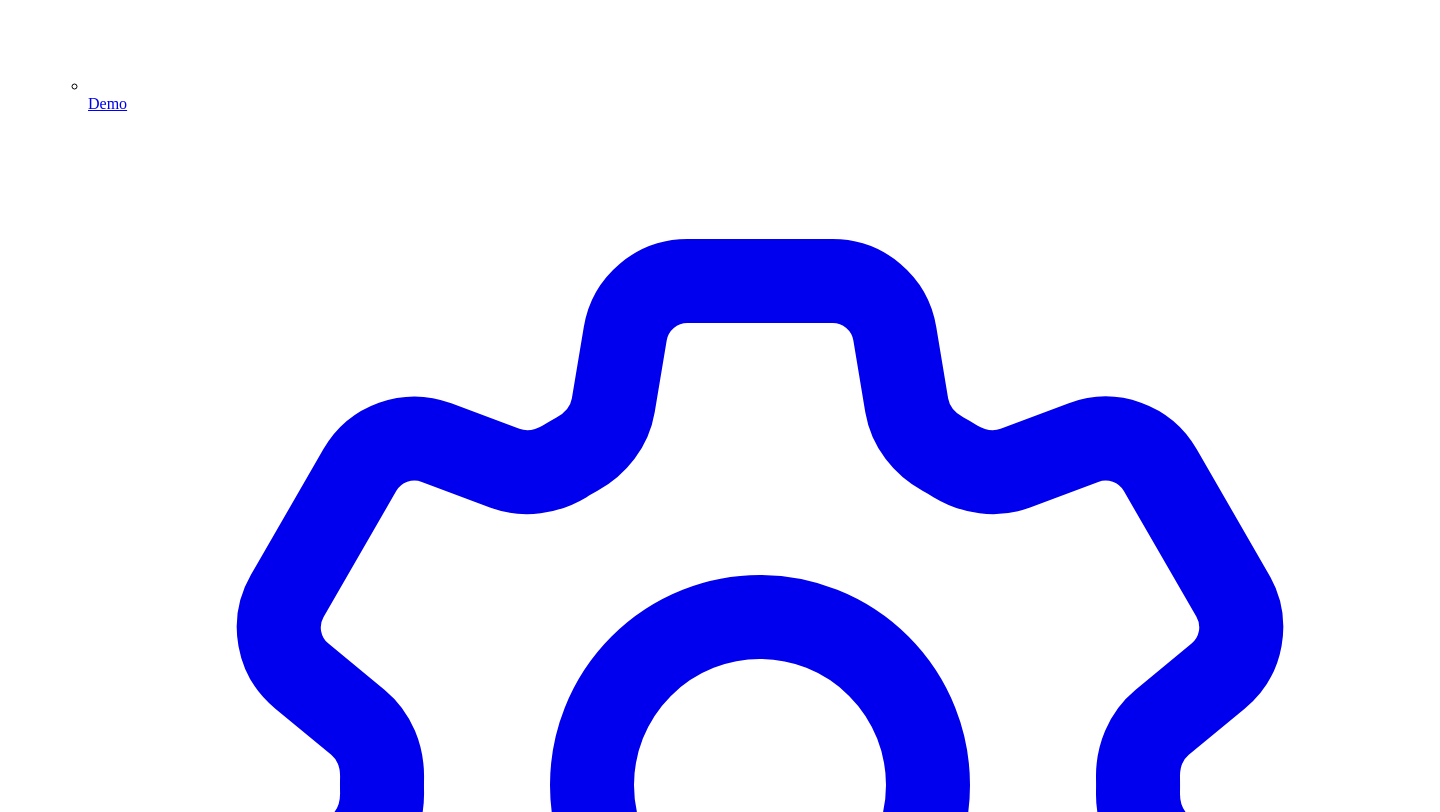 click on "Schedule for Later" at bounding box center (143, 4463) 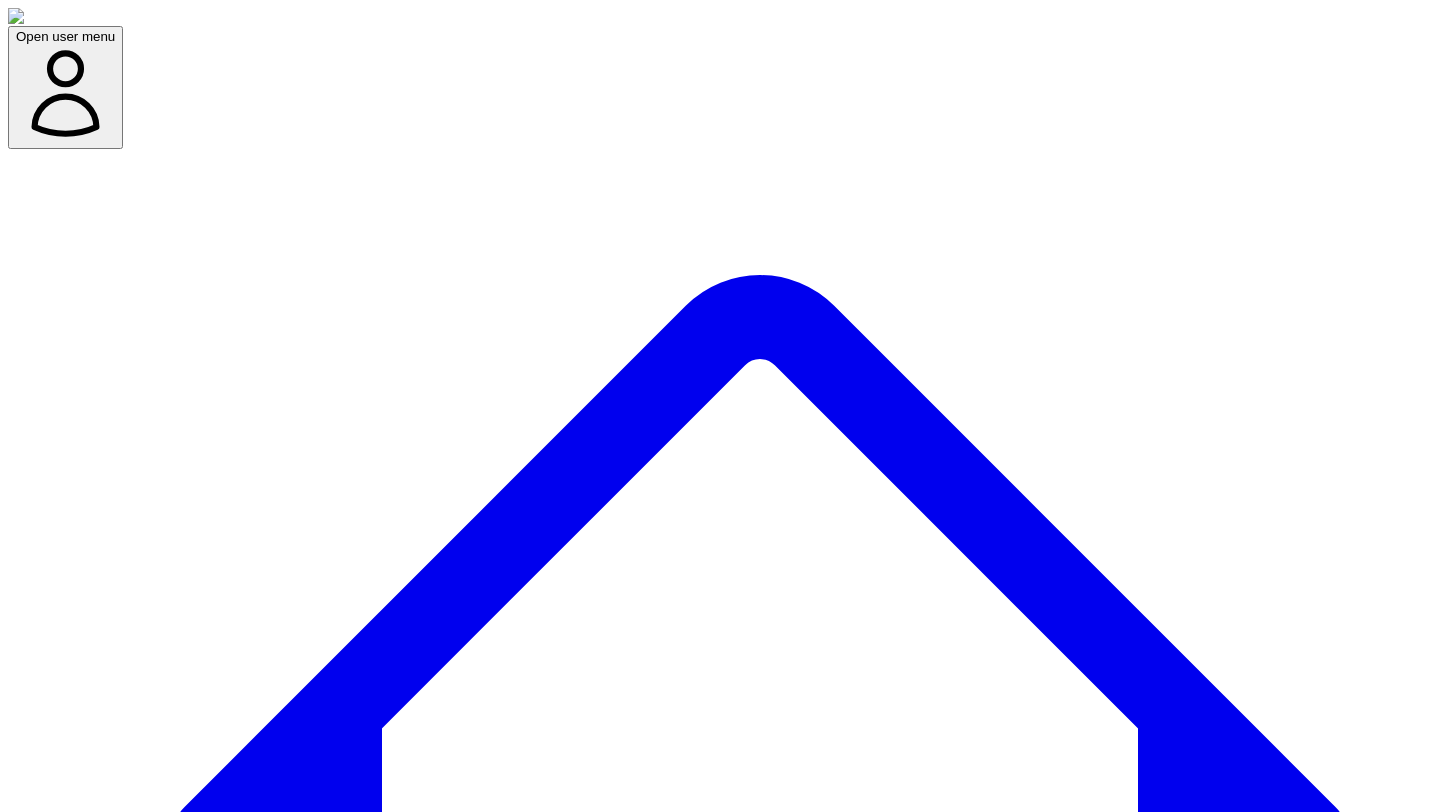 click at bounding box center (79, 11689) 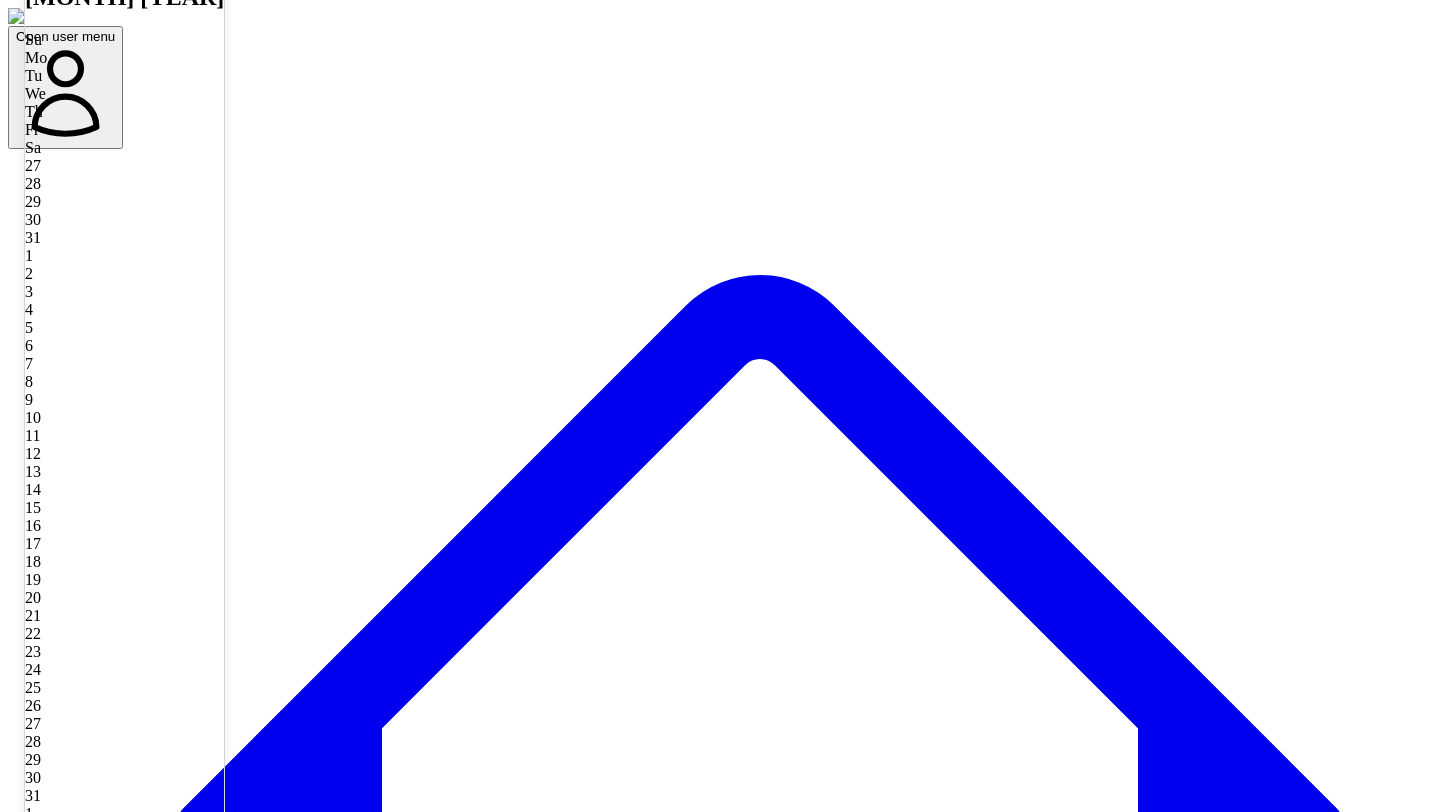 scroll, scrollTop: 1338, scrollLeft: 0, axis: vertical 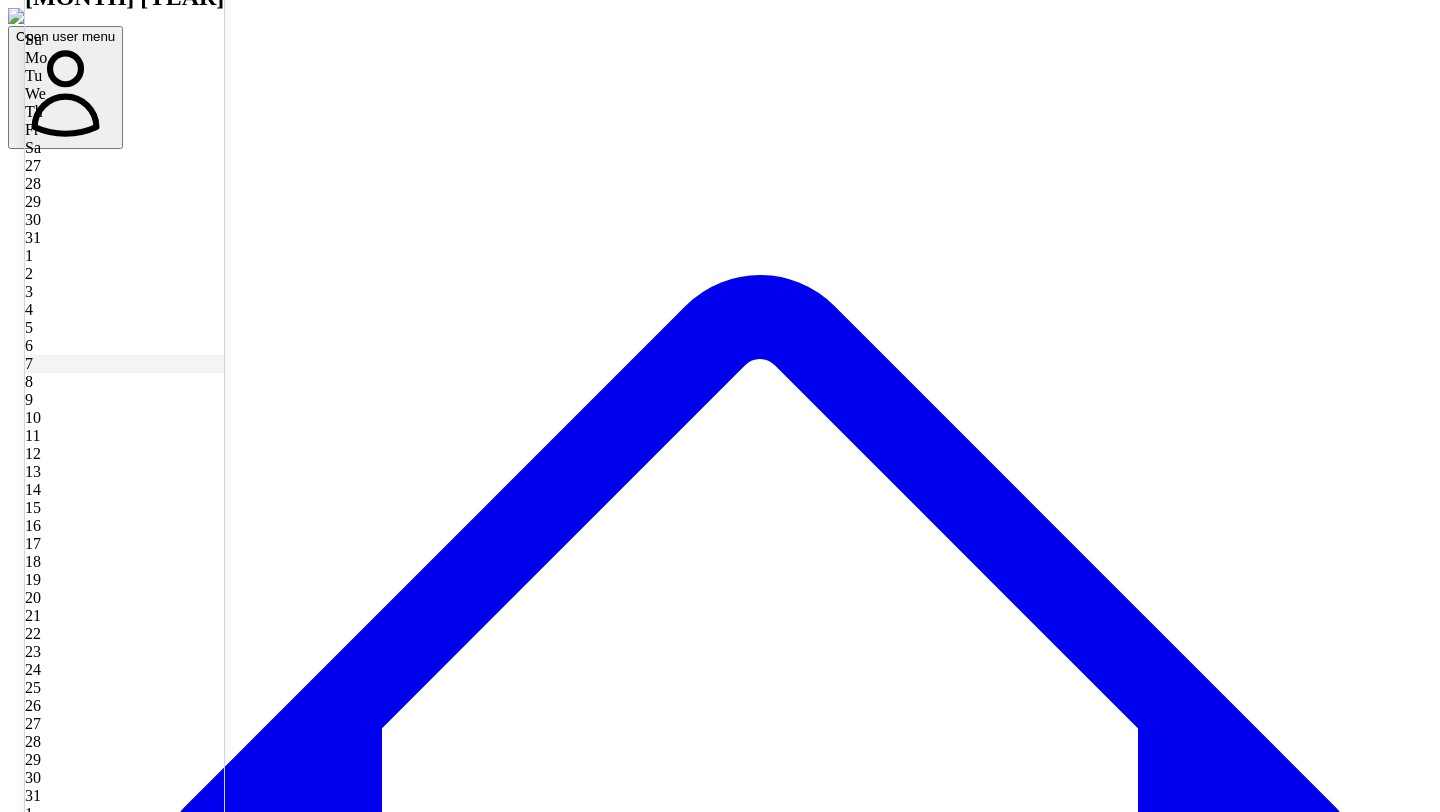 click on "7" at bounding box center (124, 364) 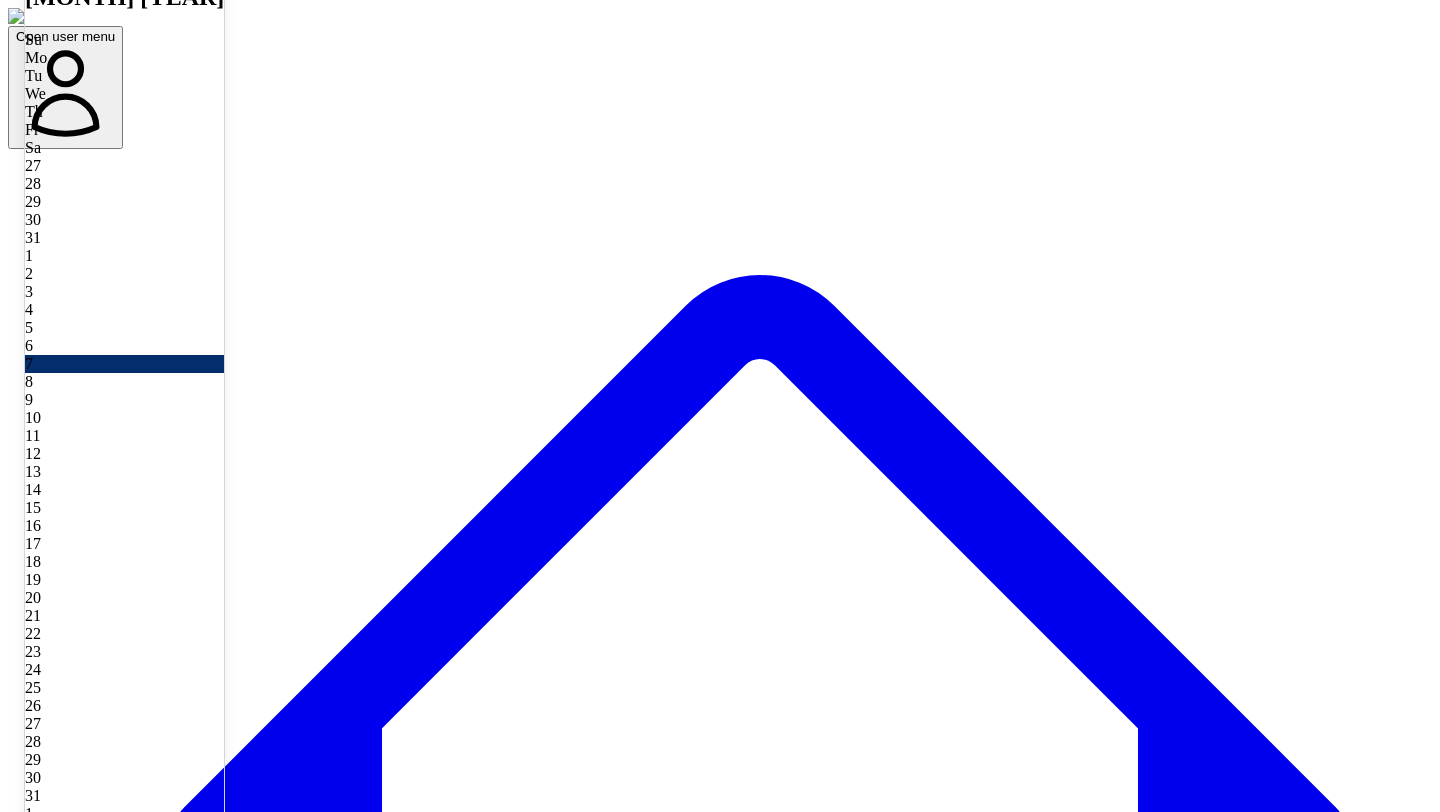 click on "12:00 PM" at bounding box center (145, 2499) 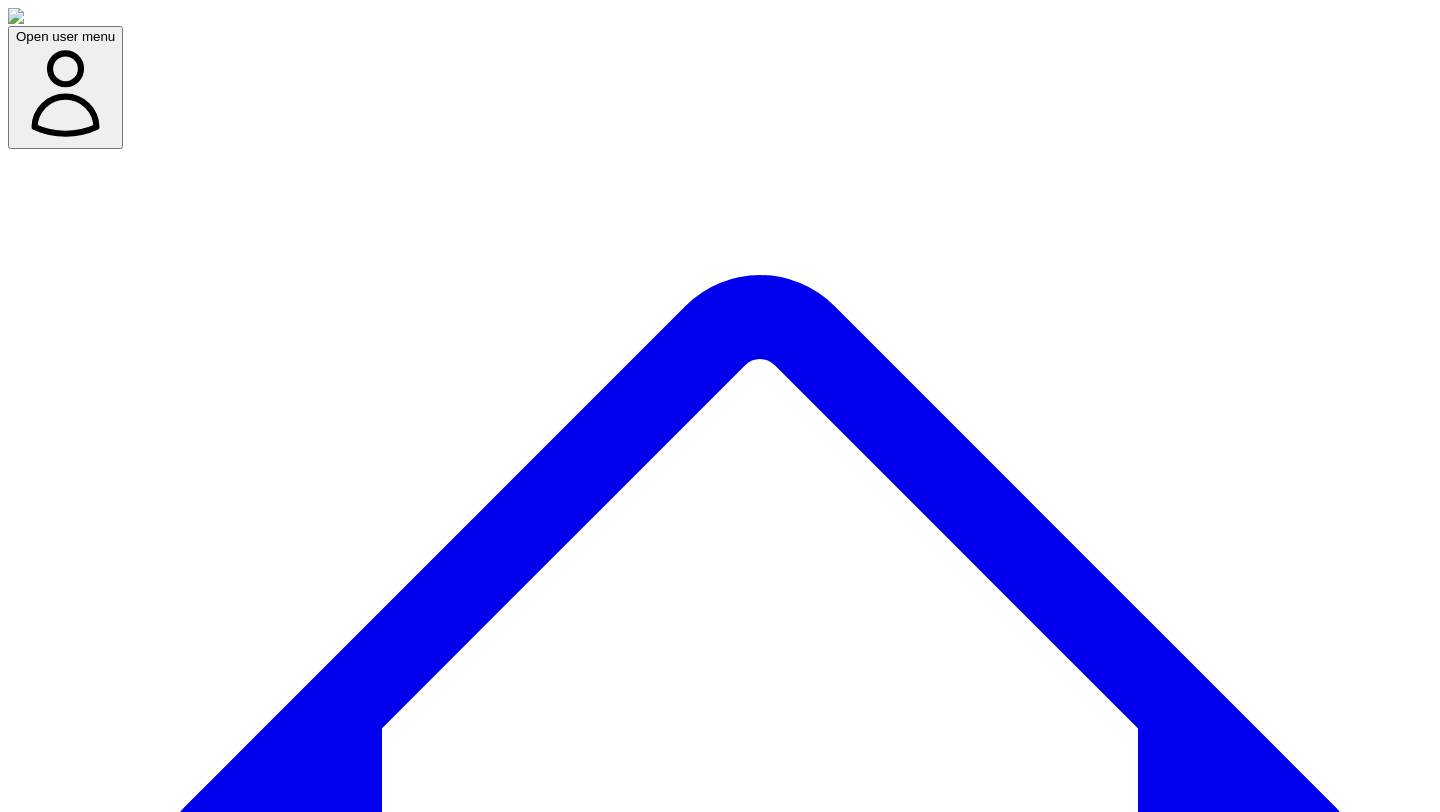 click on "Confirm Schedule" at bounding box center (69, 11709) 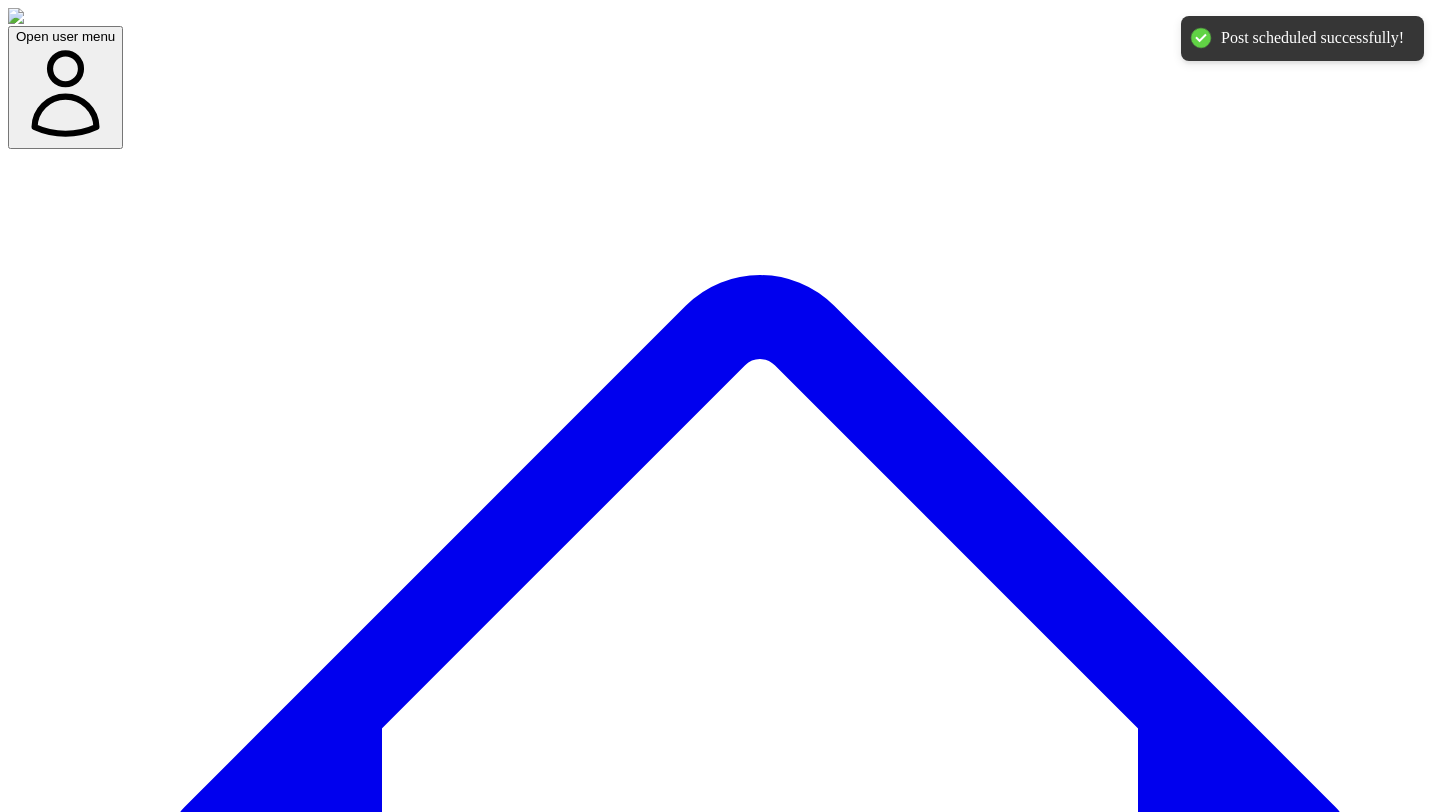 click on "@ [EMAIL] [NUMBER]  post s" at bounding box center [69, 7737] 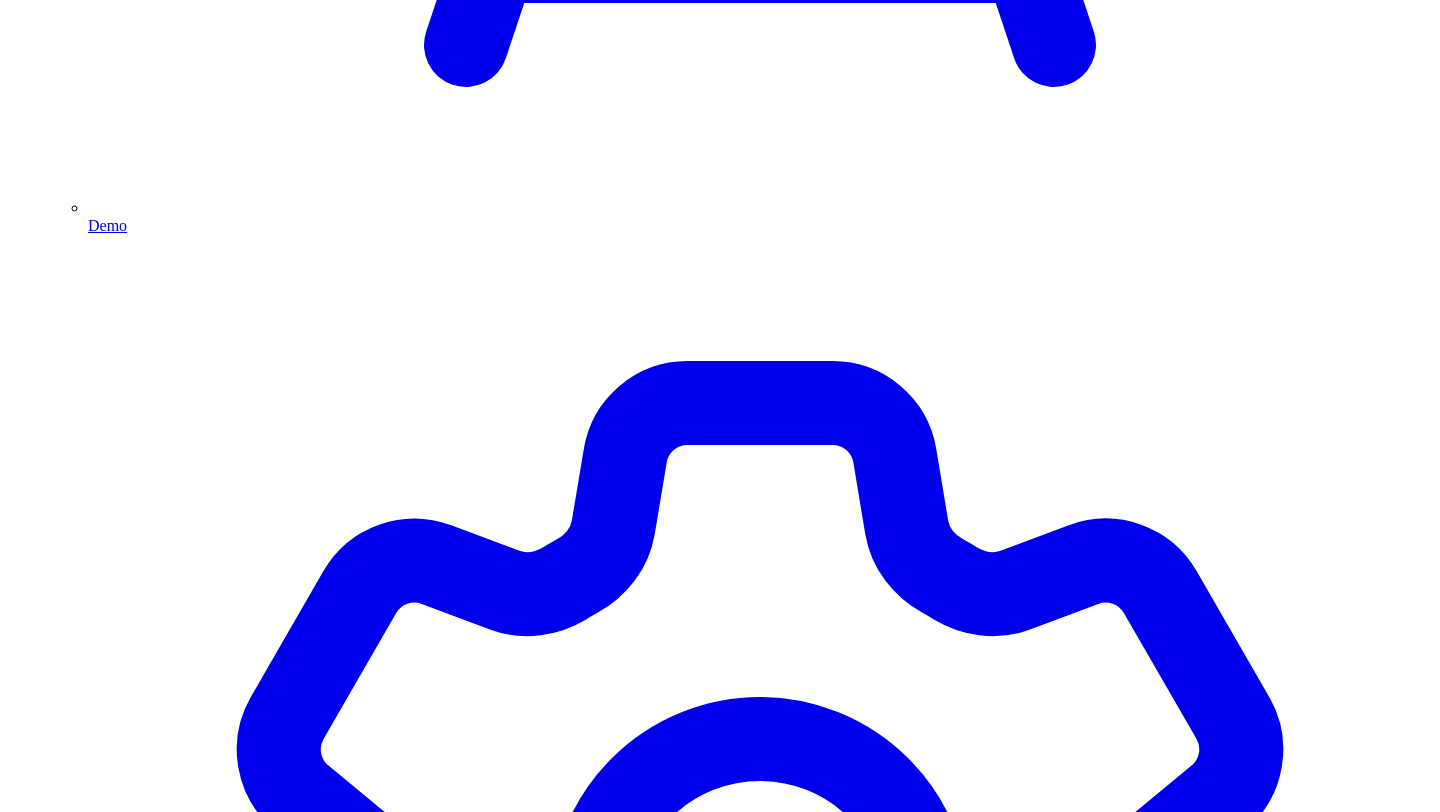 scroll, scrollTop: 5522, scrollLeft: 0, axis: vertical 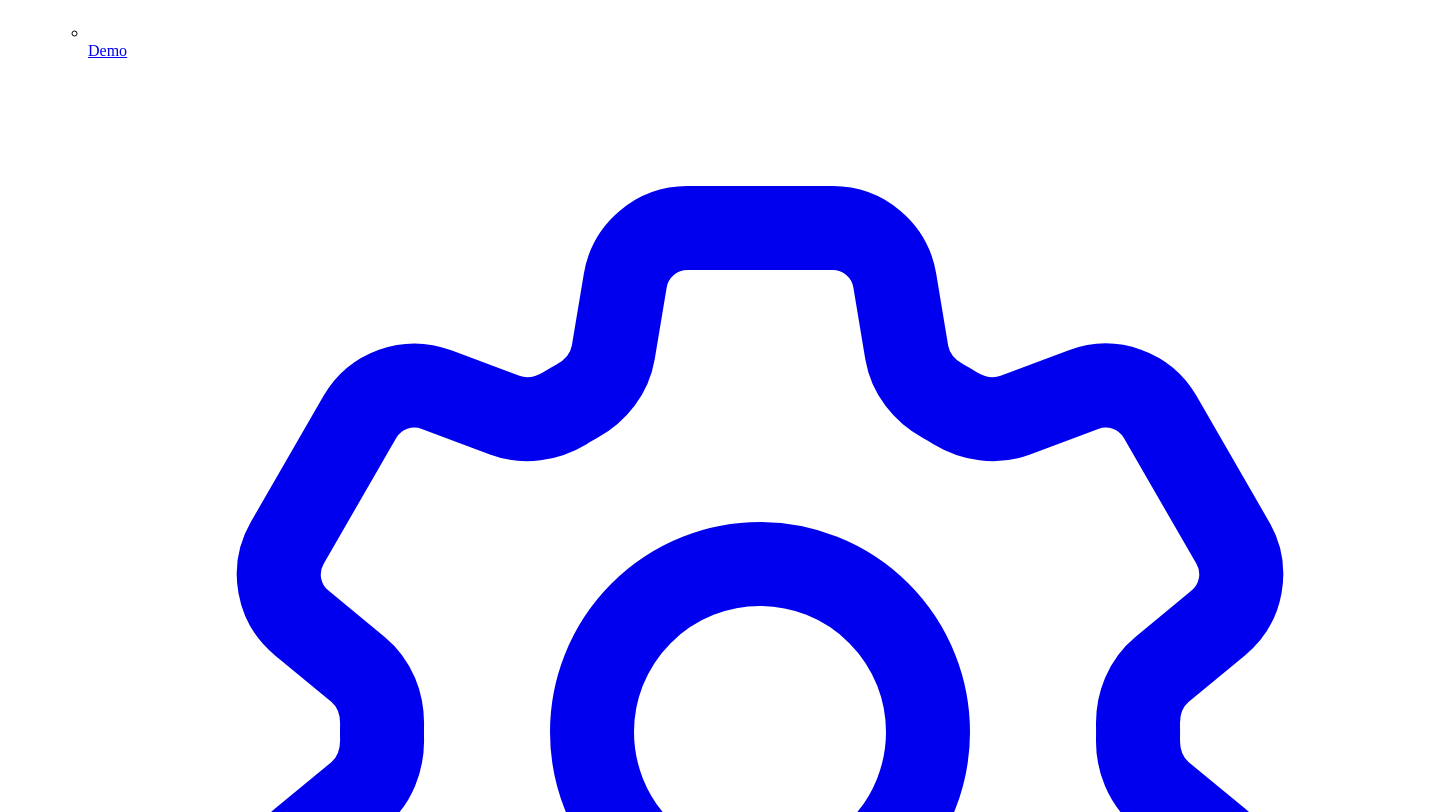 click on "Cancel" at bounding box center (110, 4410) 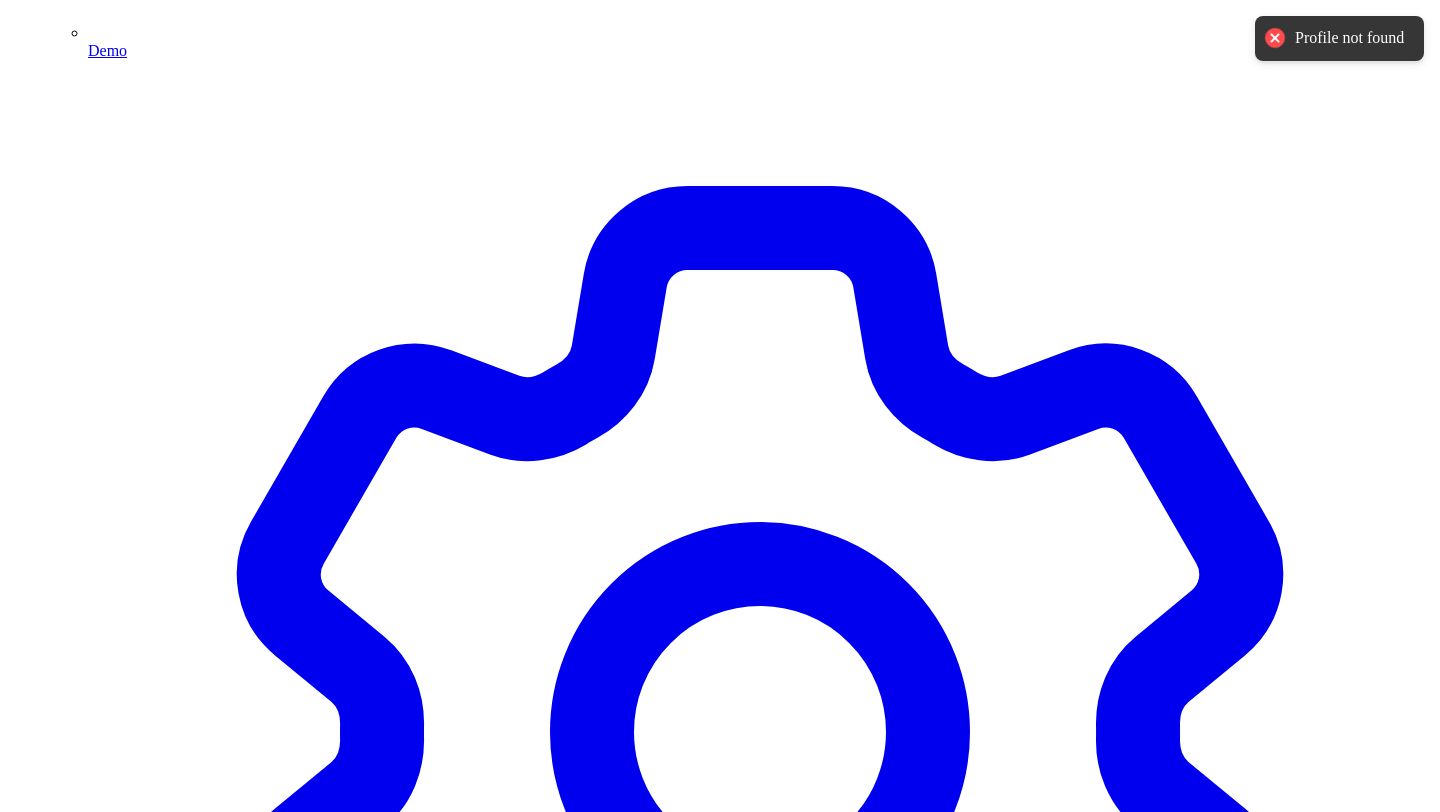 type 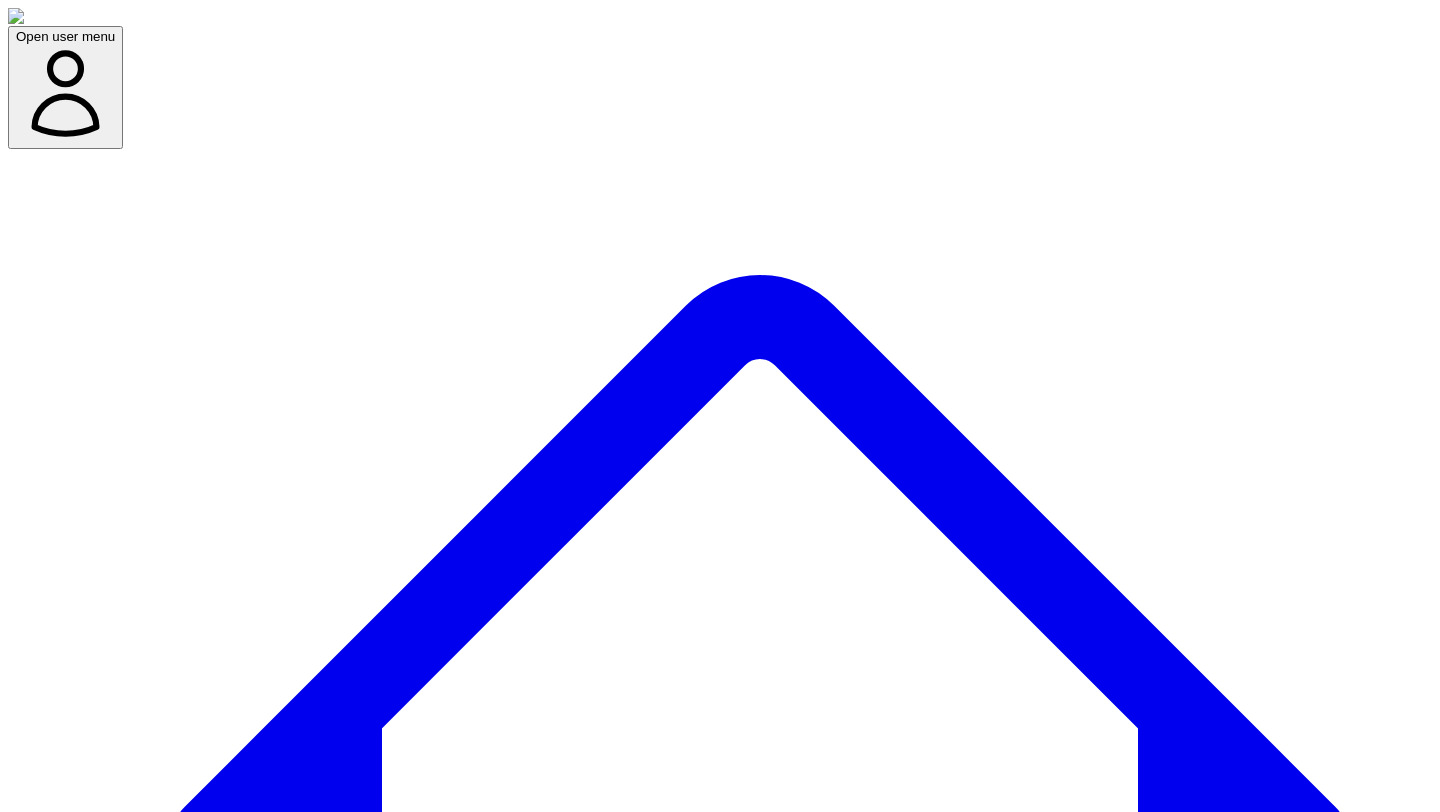 scroll, scrollTop: 144, scrollLeft: 0, axis: vertical 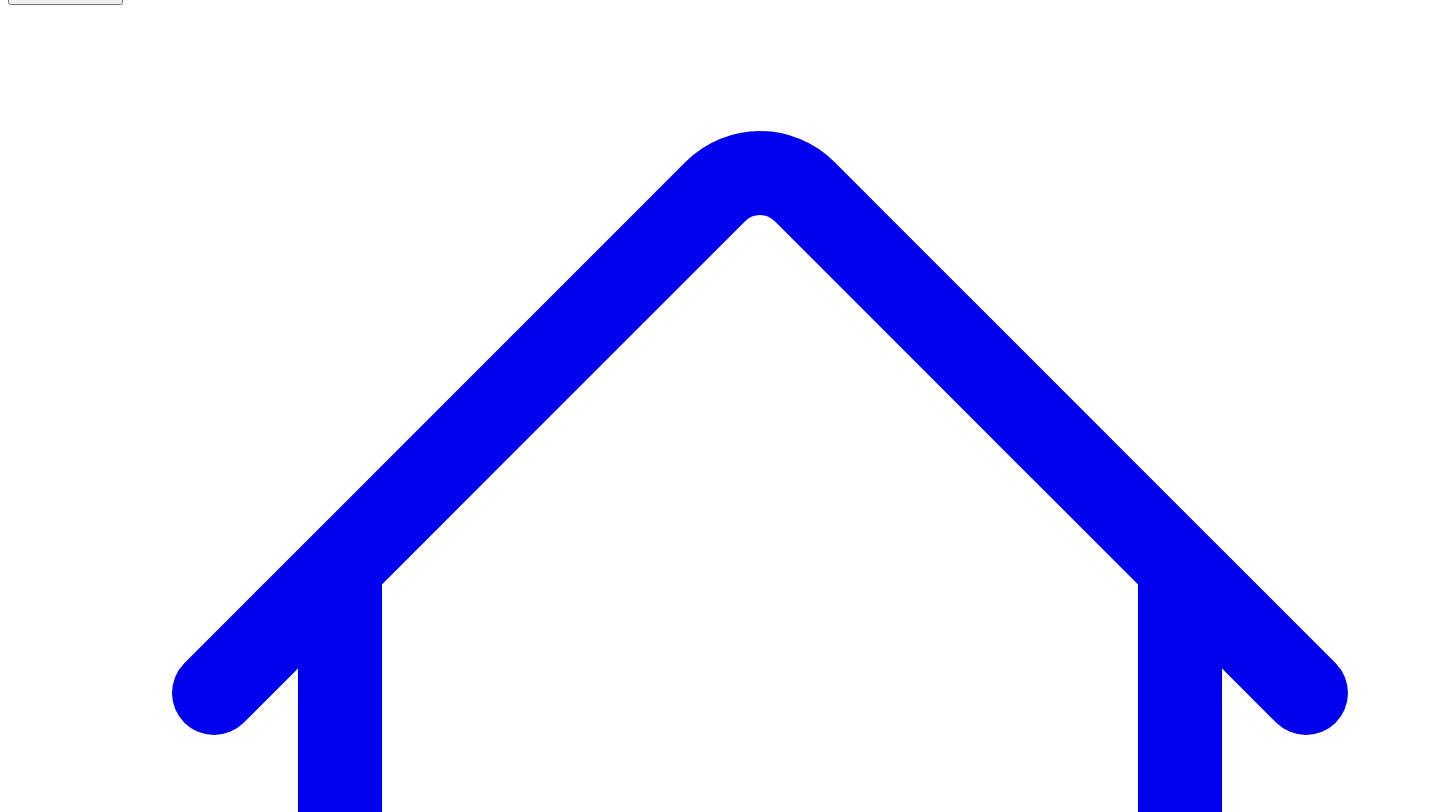 click on "Social Posts" at bounding box center (249, 7553) 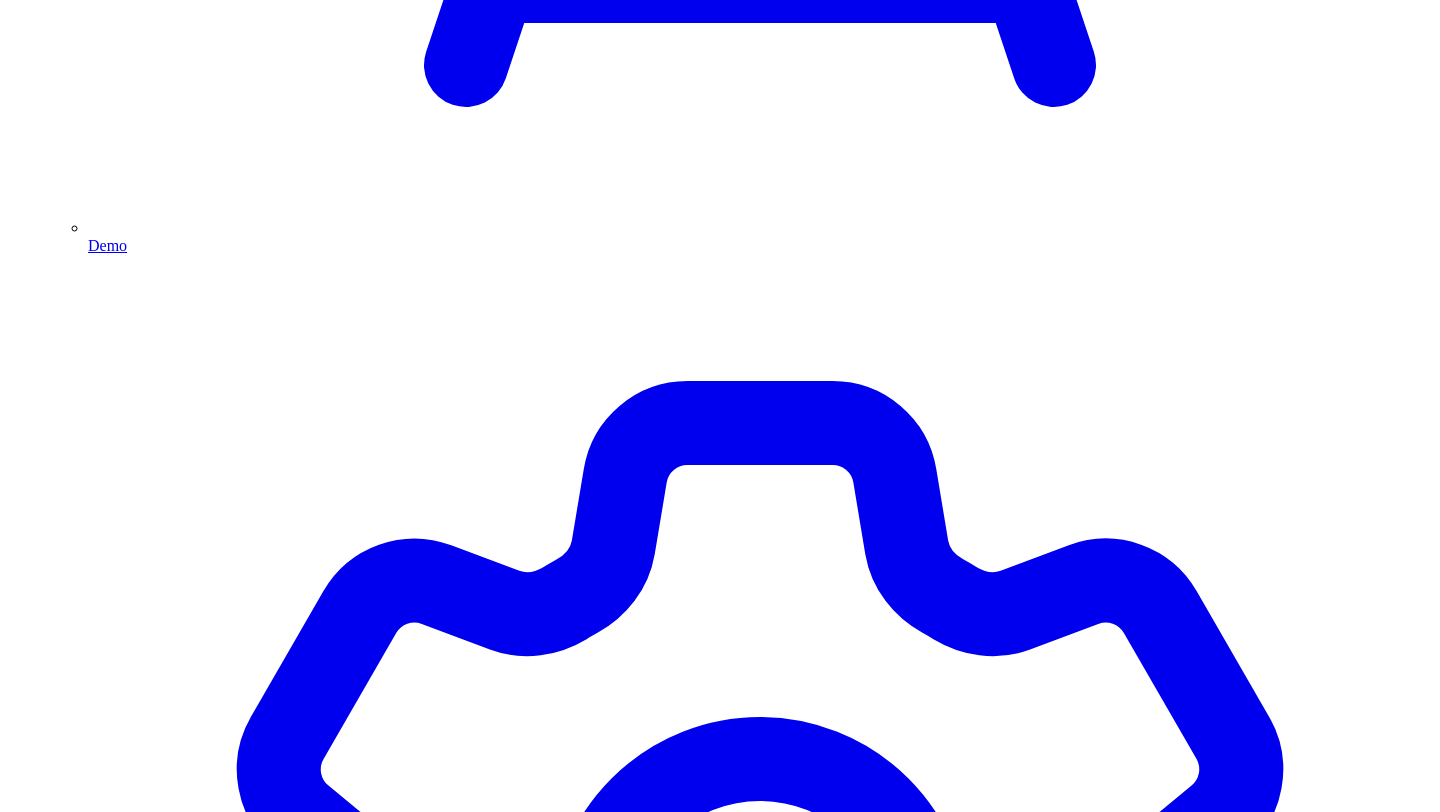 scroll, scrollTop: 5515, scrollLeft: 0, axis: vertical 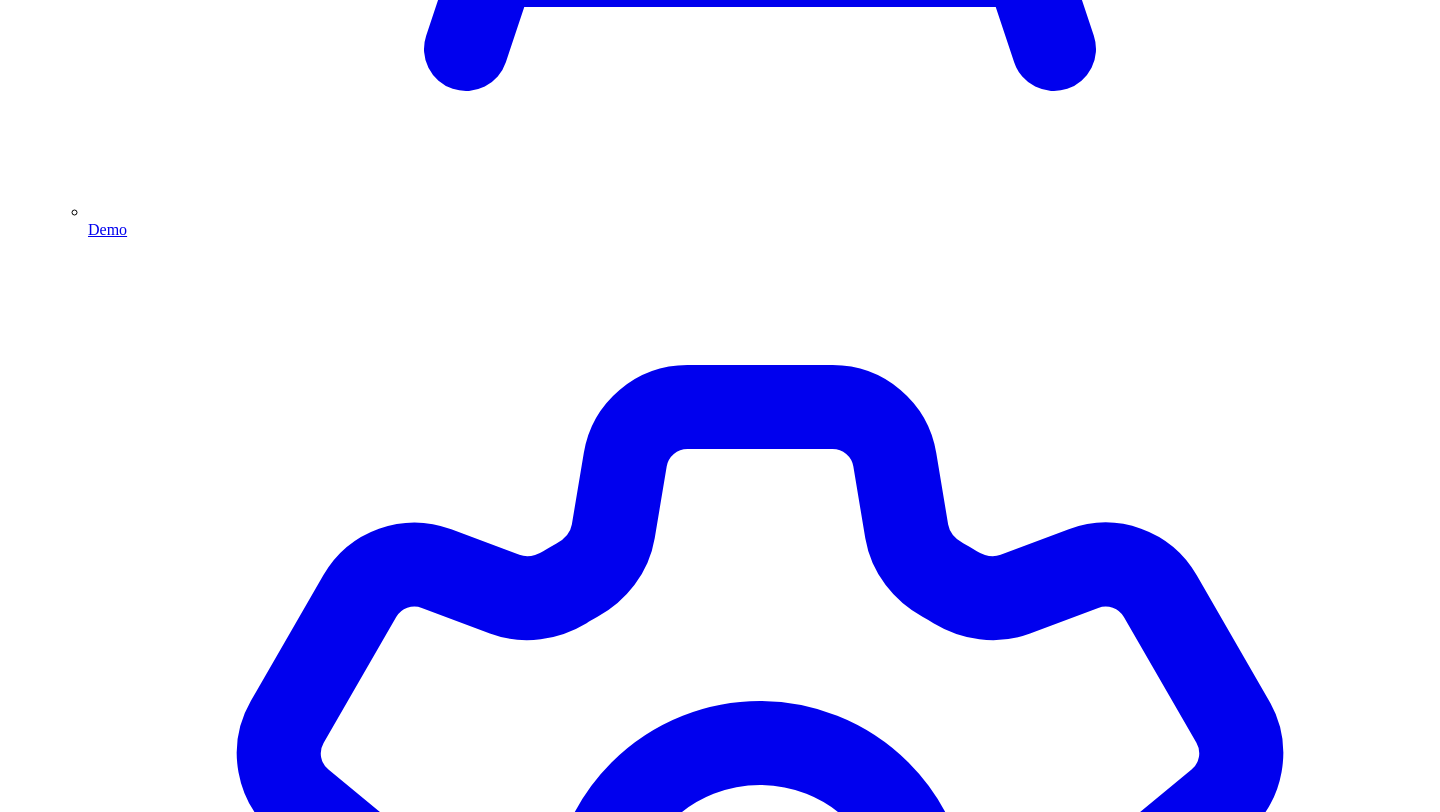 click on "Post Again" at bounding box center (72, 4518) 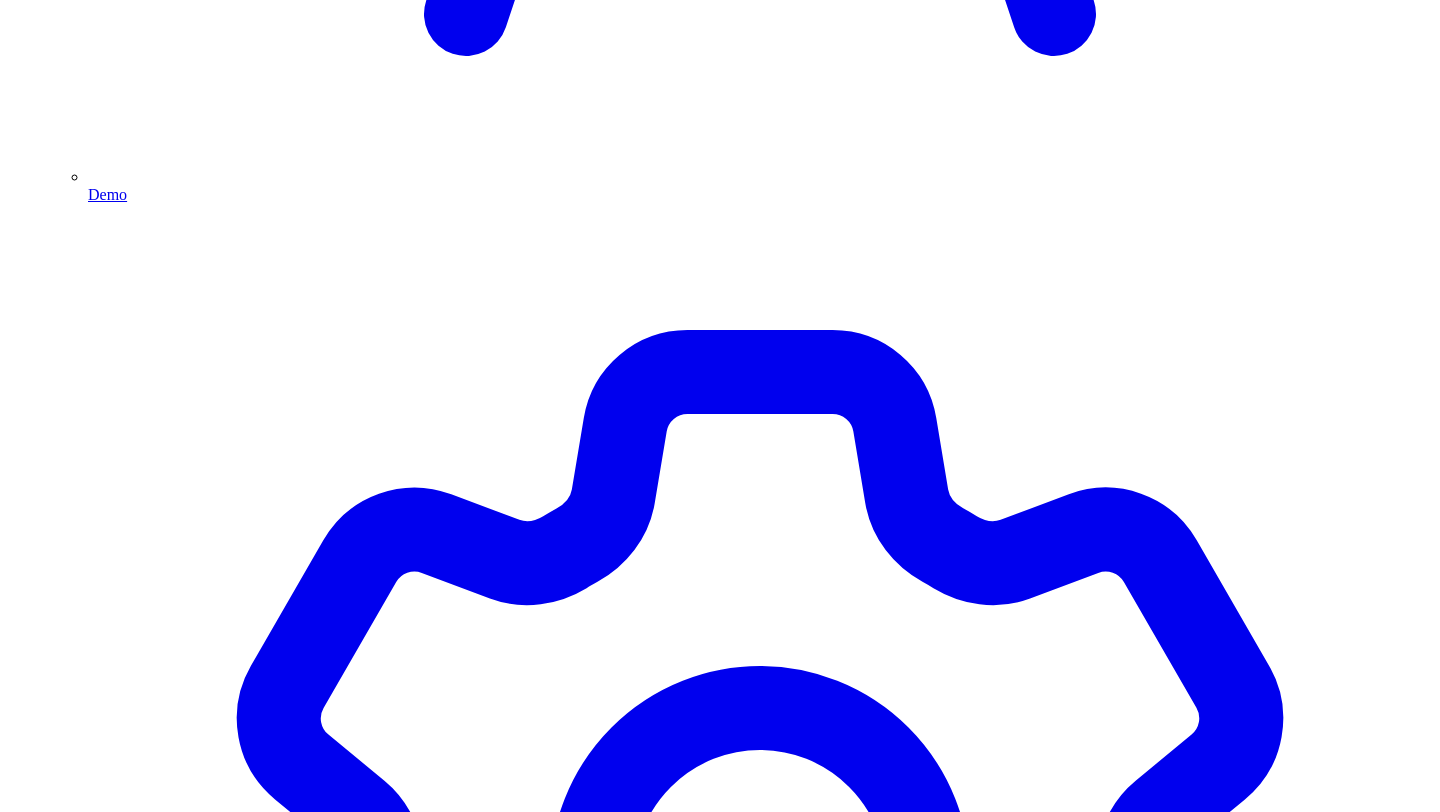 scroll, scrollTop: 5535, scrollLeft: 0, axis: vertical 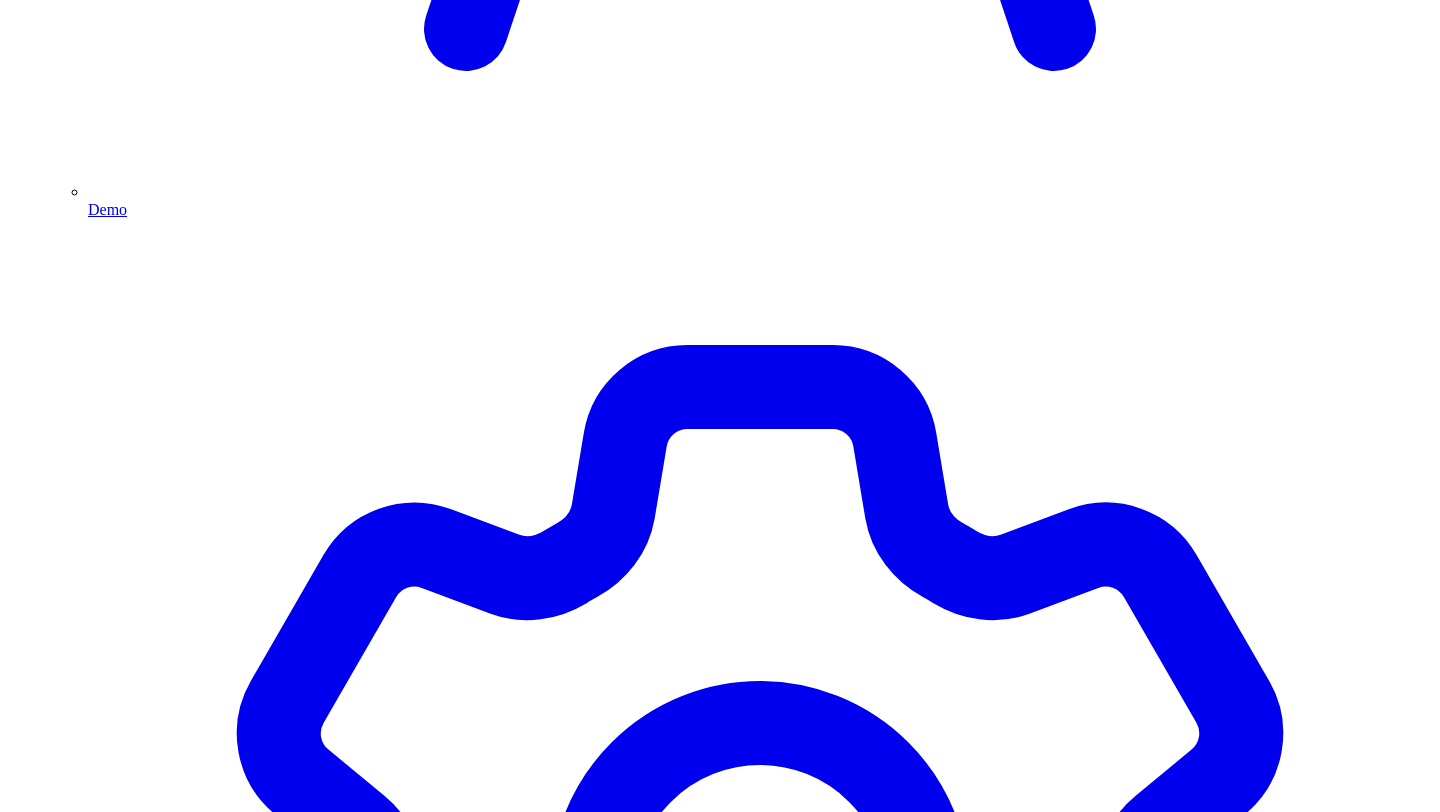 click on "Cancel" at bounding box center (110, 4569) 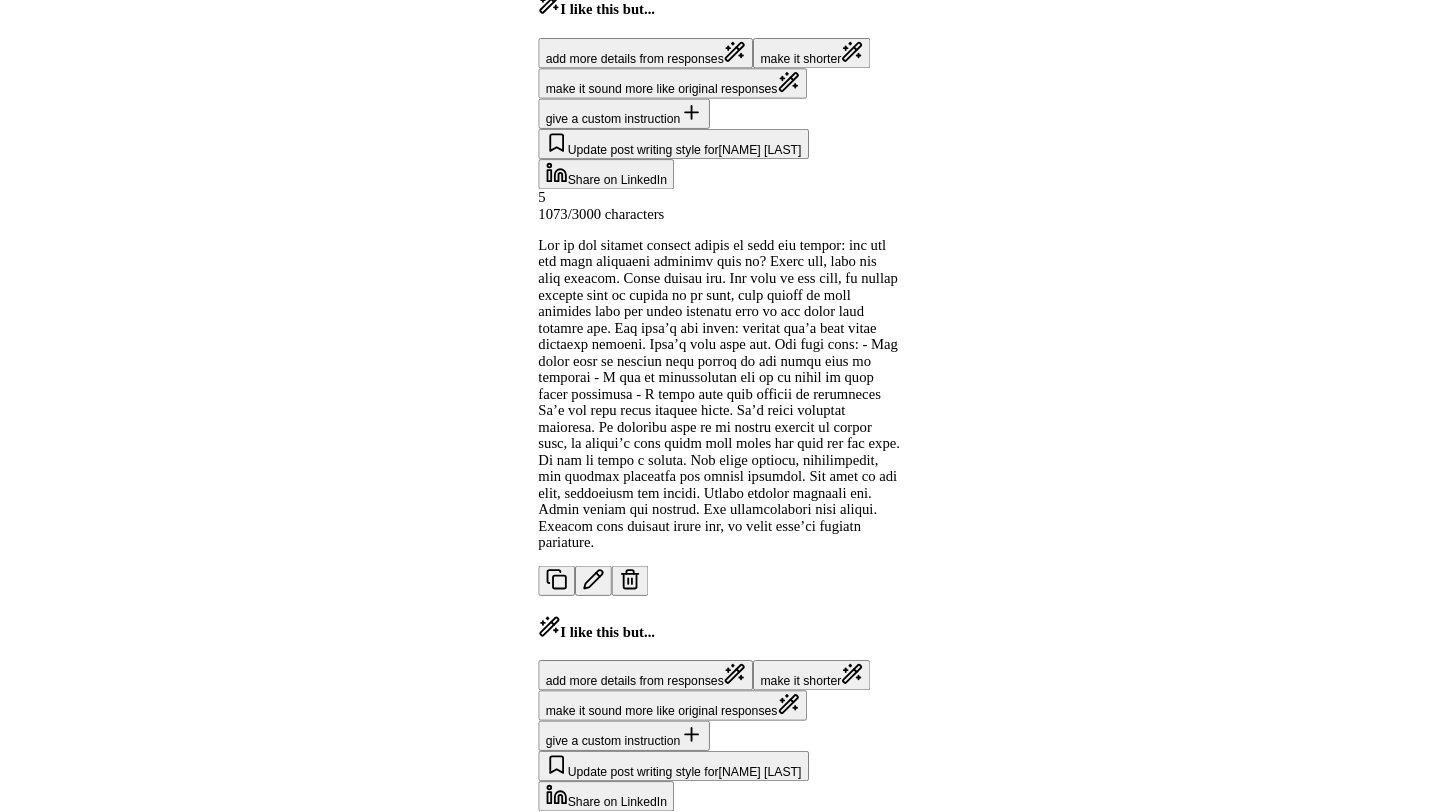 scroll, scrollTop: 5535, scrollLeft: 0, axis: vertical 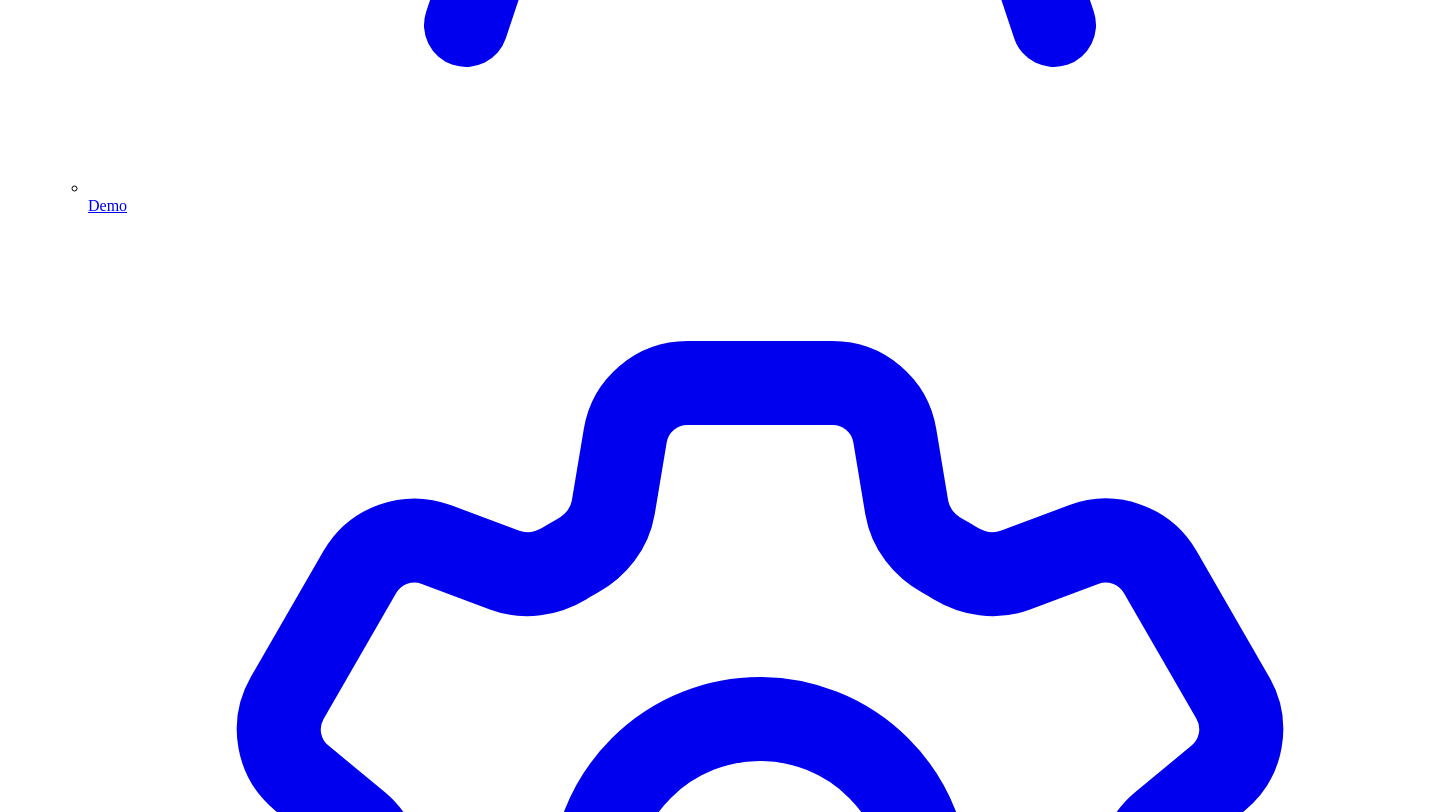 click on "Cancel" at bounding box center (110, 4565) 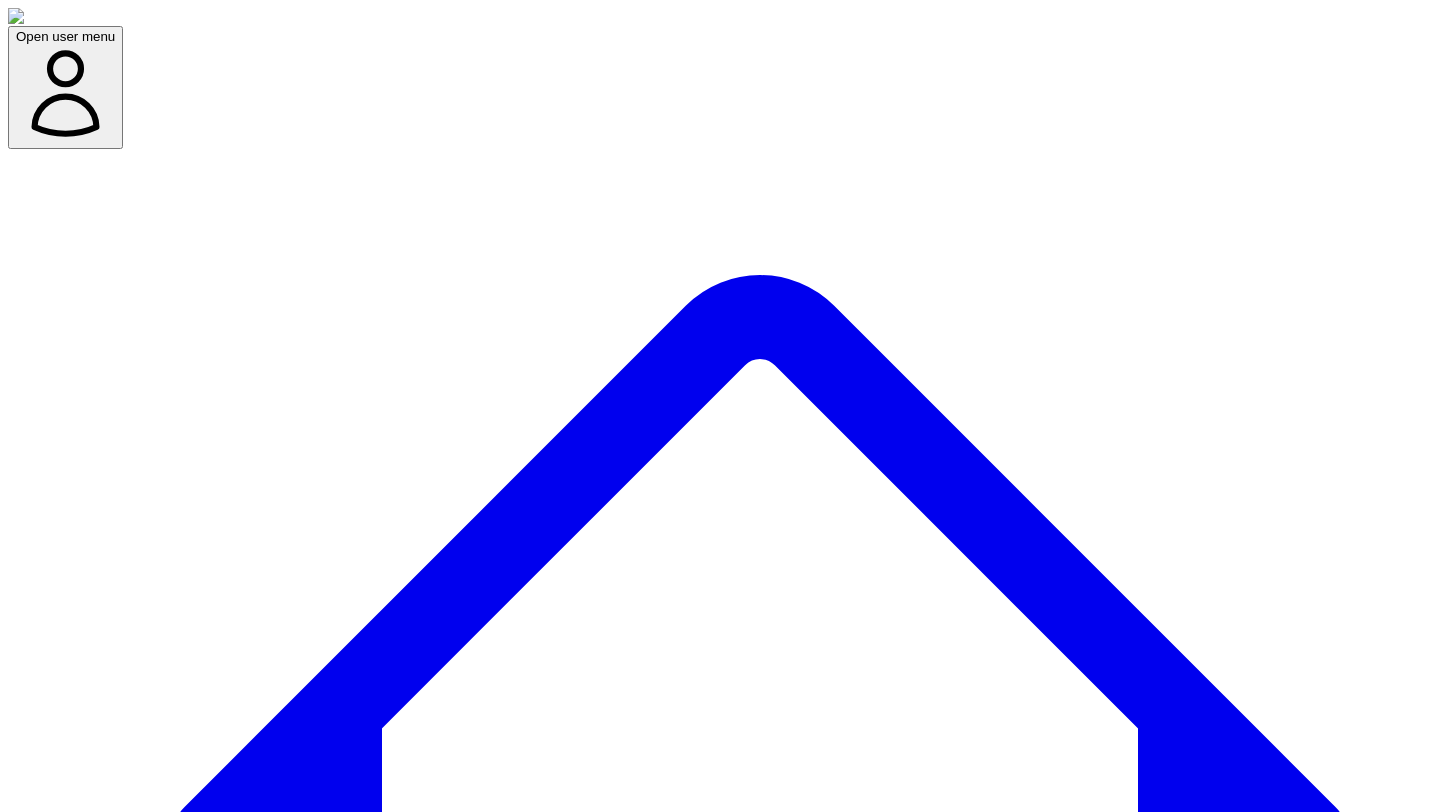 scroll, scrollTop: 144, scrollLeft: 0, axis: vertical 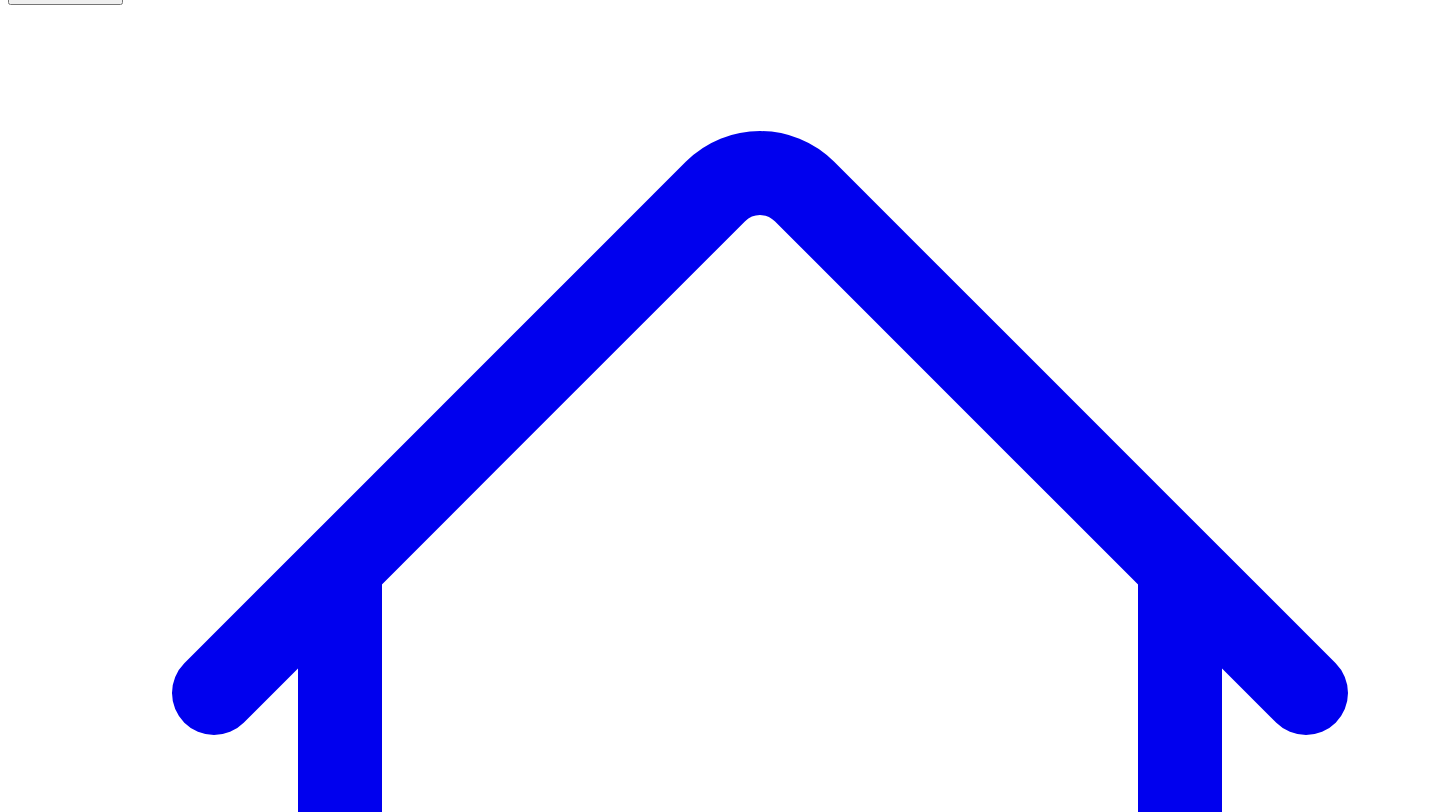click on "Social Posts" at bounding box center [249, 7553] 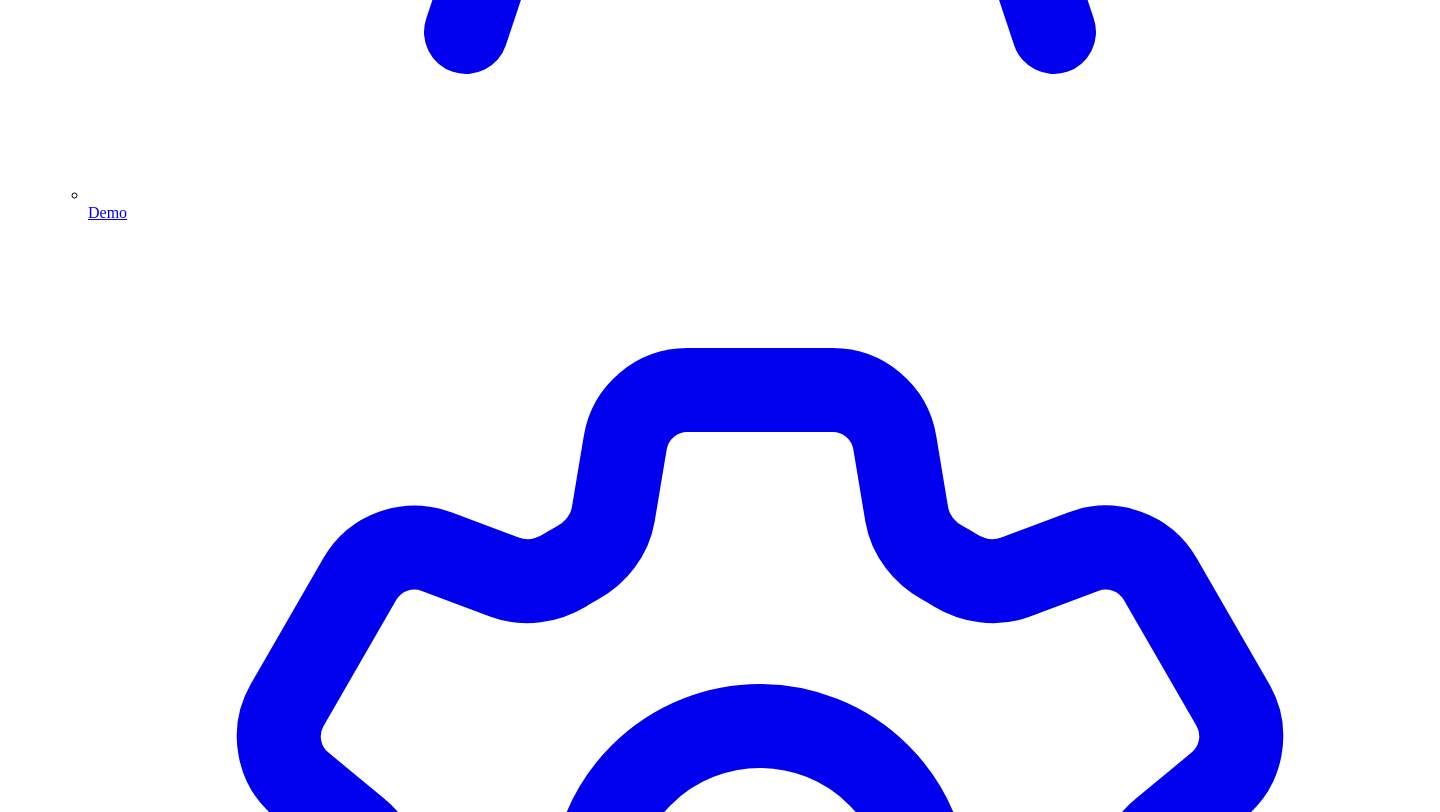 scroll, scrollTop: 5495, scrollLeft: 0, axis: vertical 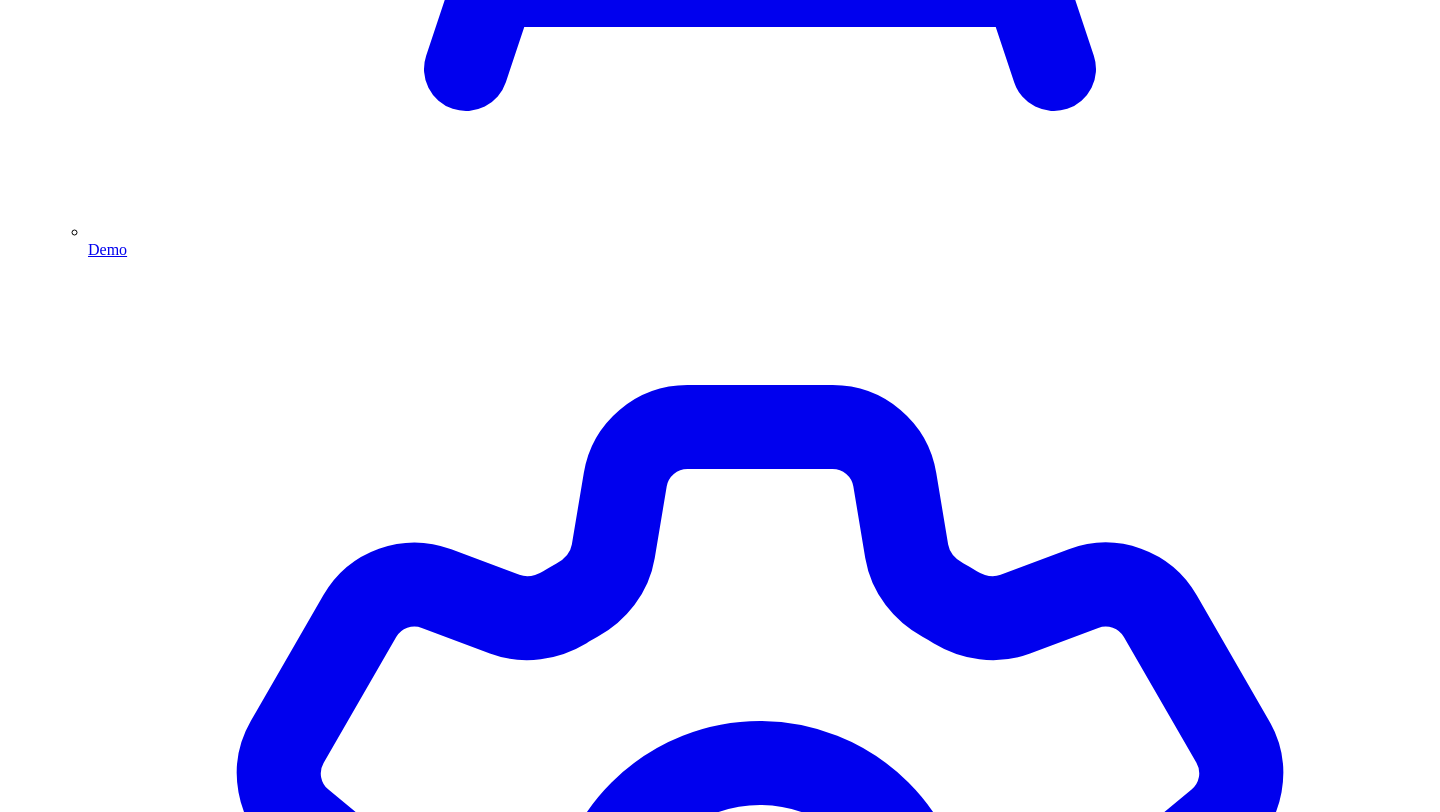 click on "Post Again" at bounding box center (60, 4532) 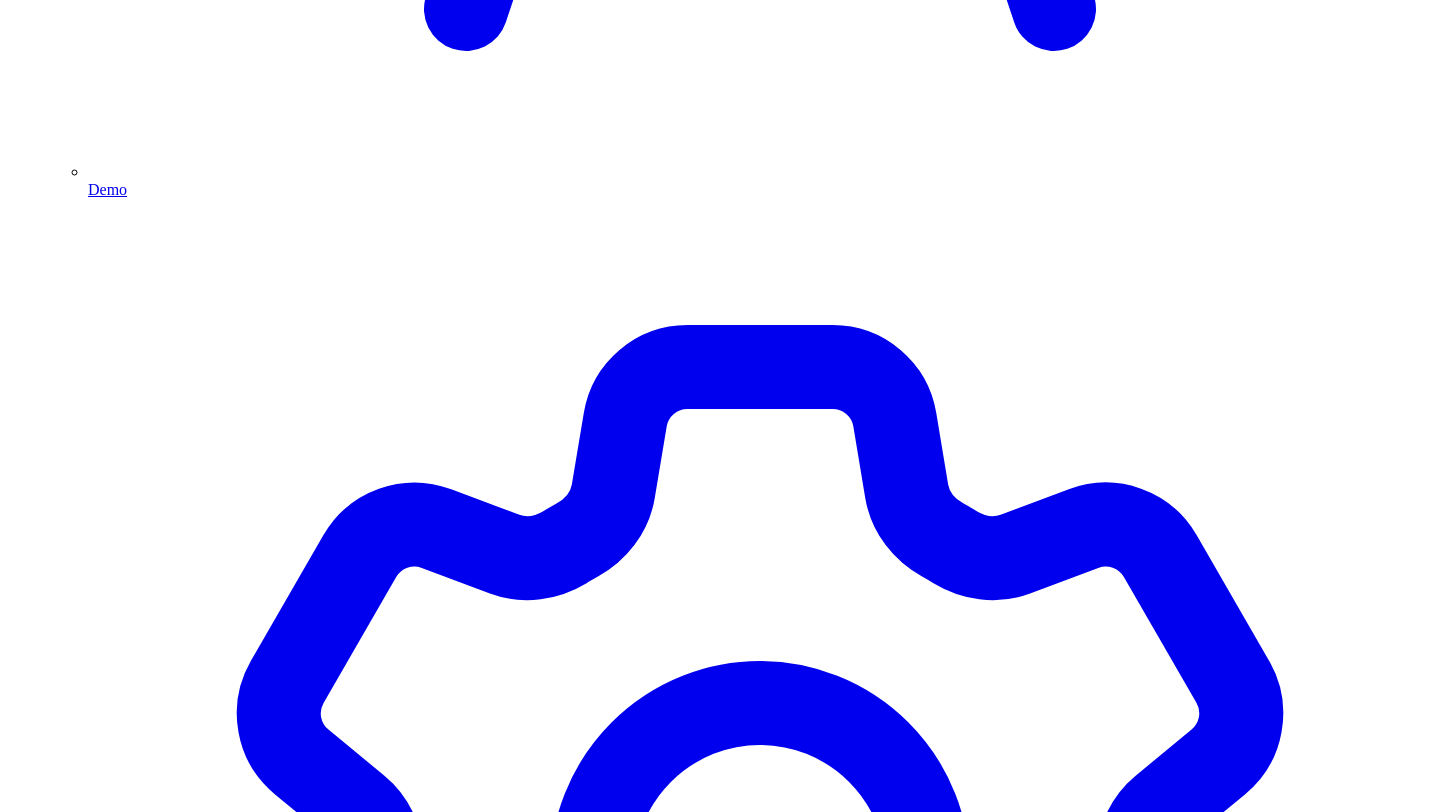 scroll, scrollTop: 5506, scrollLeft: 0, axis: vertical 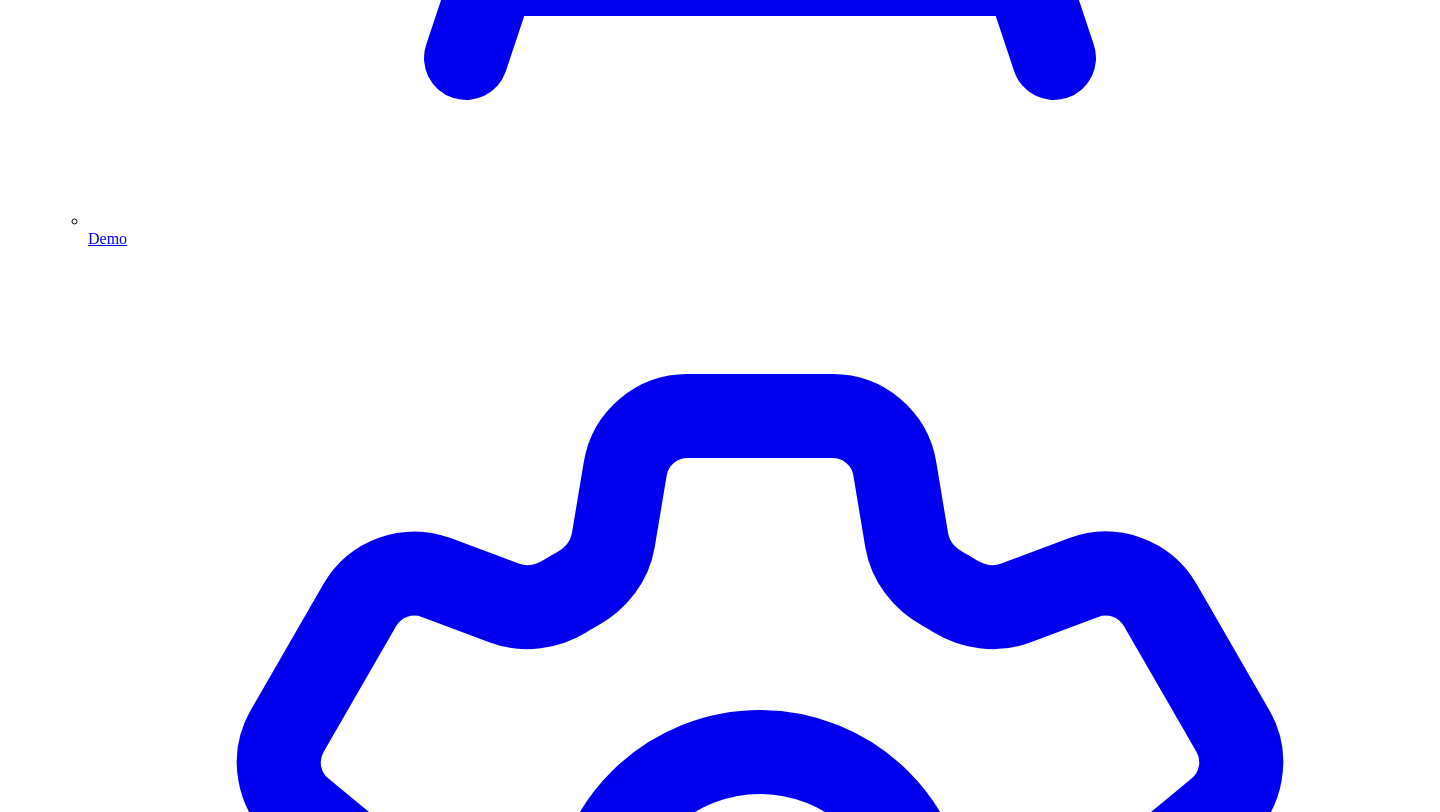 click on "Cancel" at bounding box center [110, 4598] 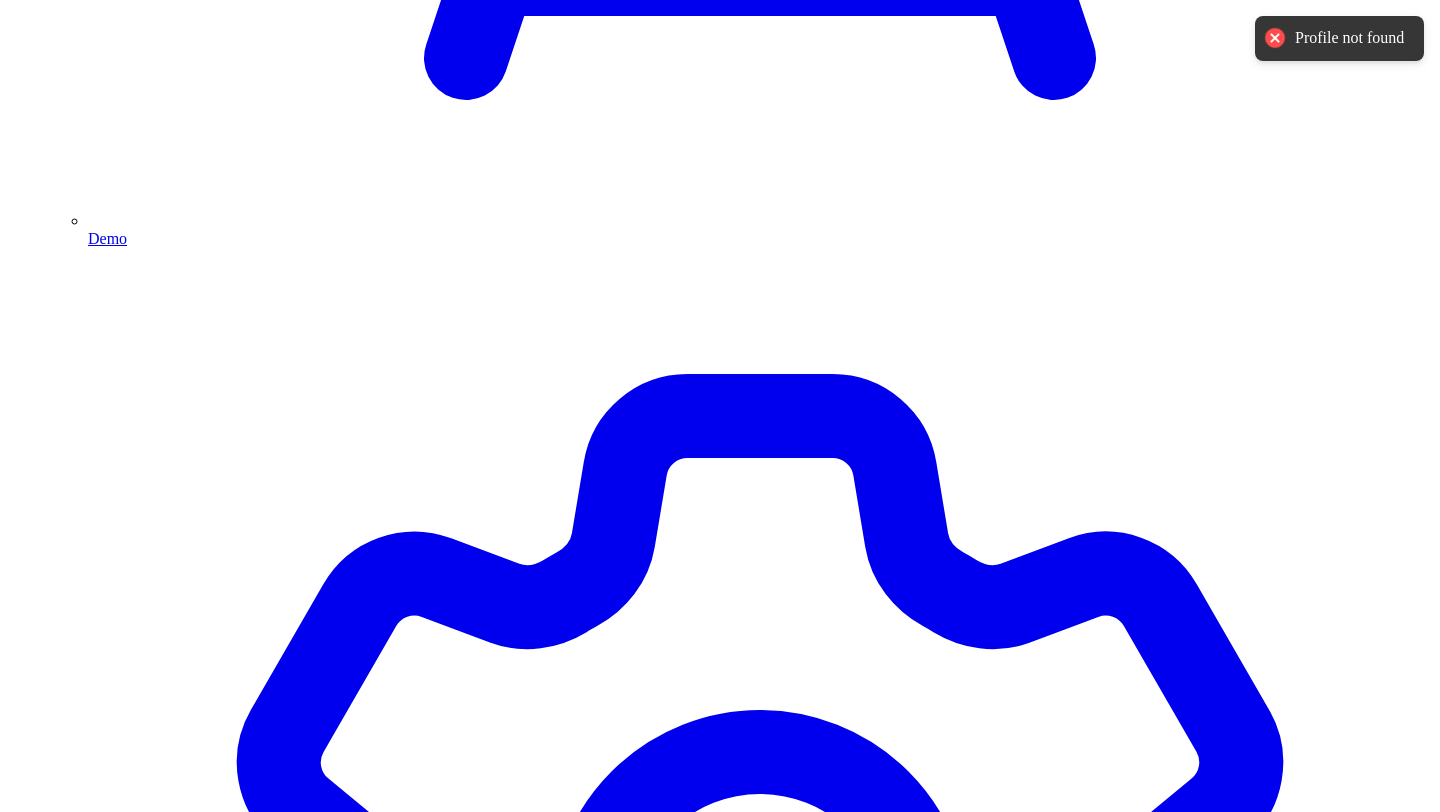 type 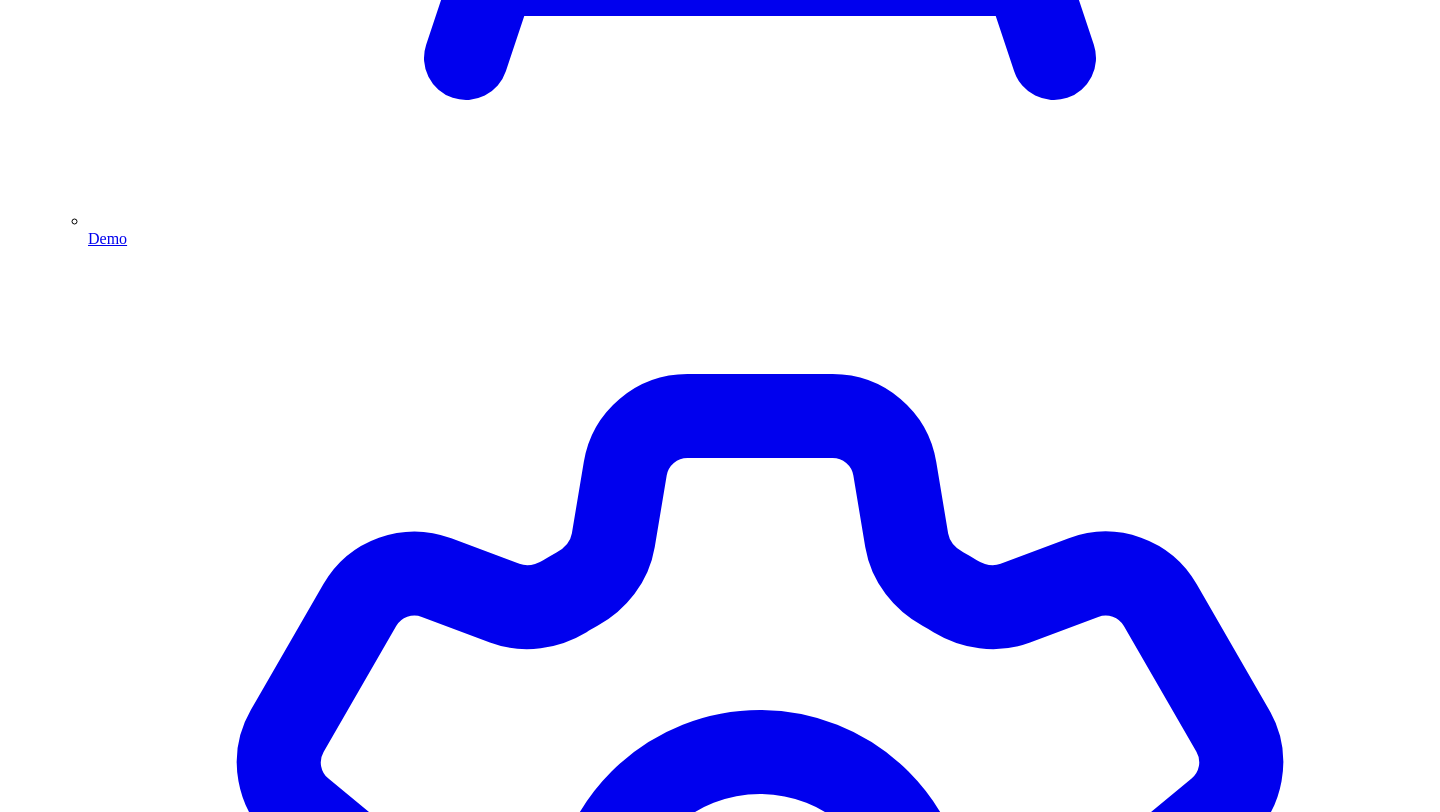 click on "Cancel" at bounding box center [110, 4598] 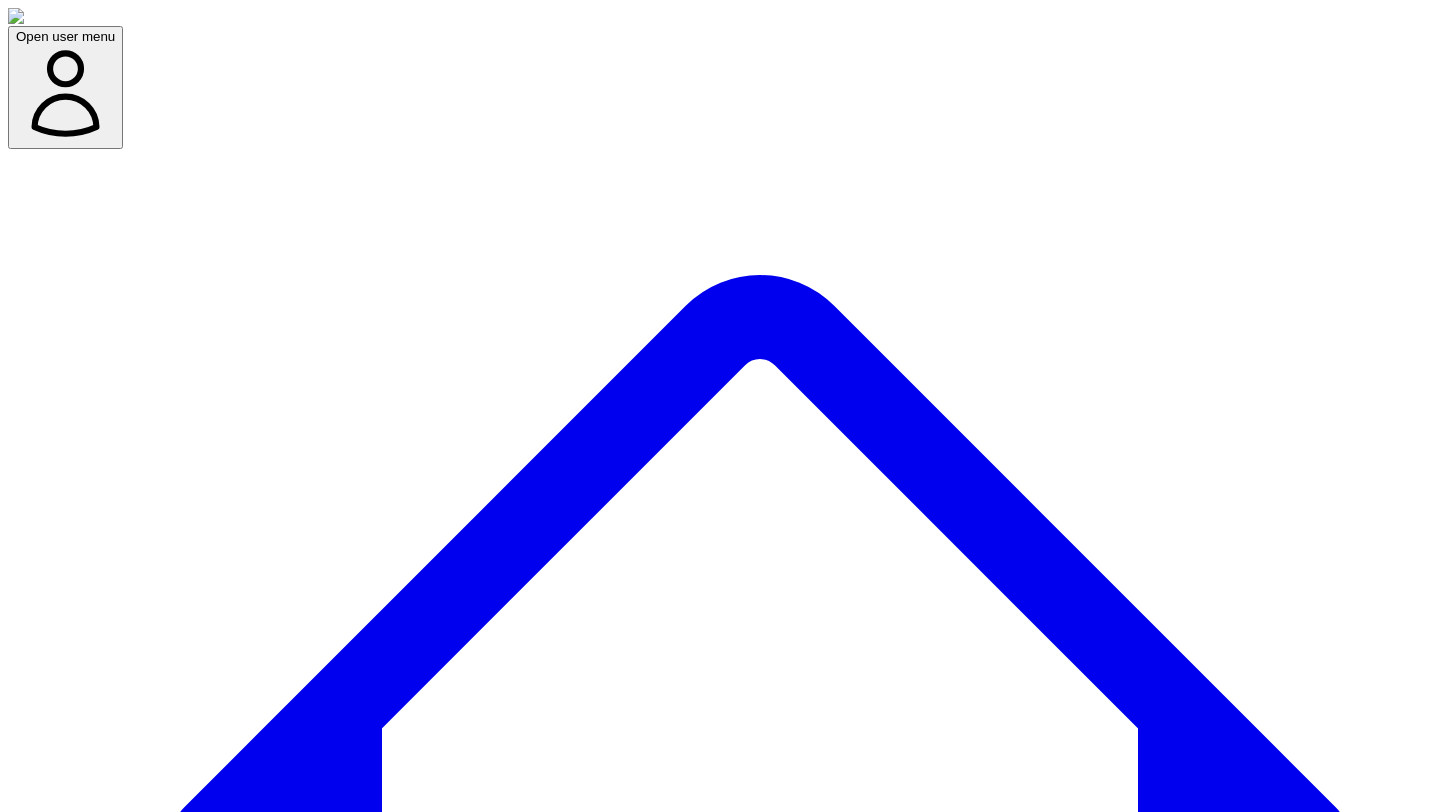scroll, scrollTop: 144, scrollLeft: 0, axis: vertical 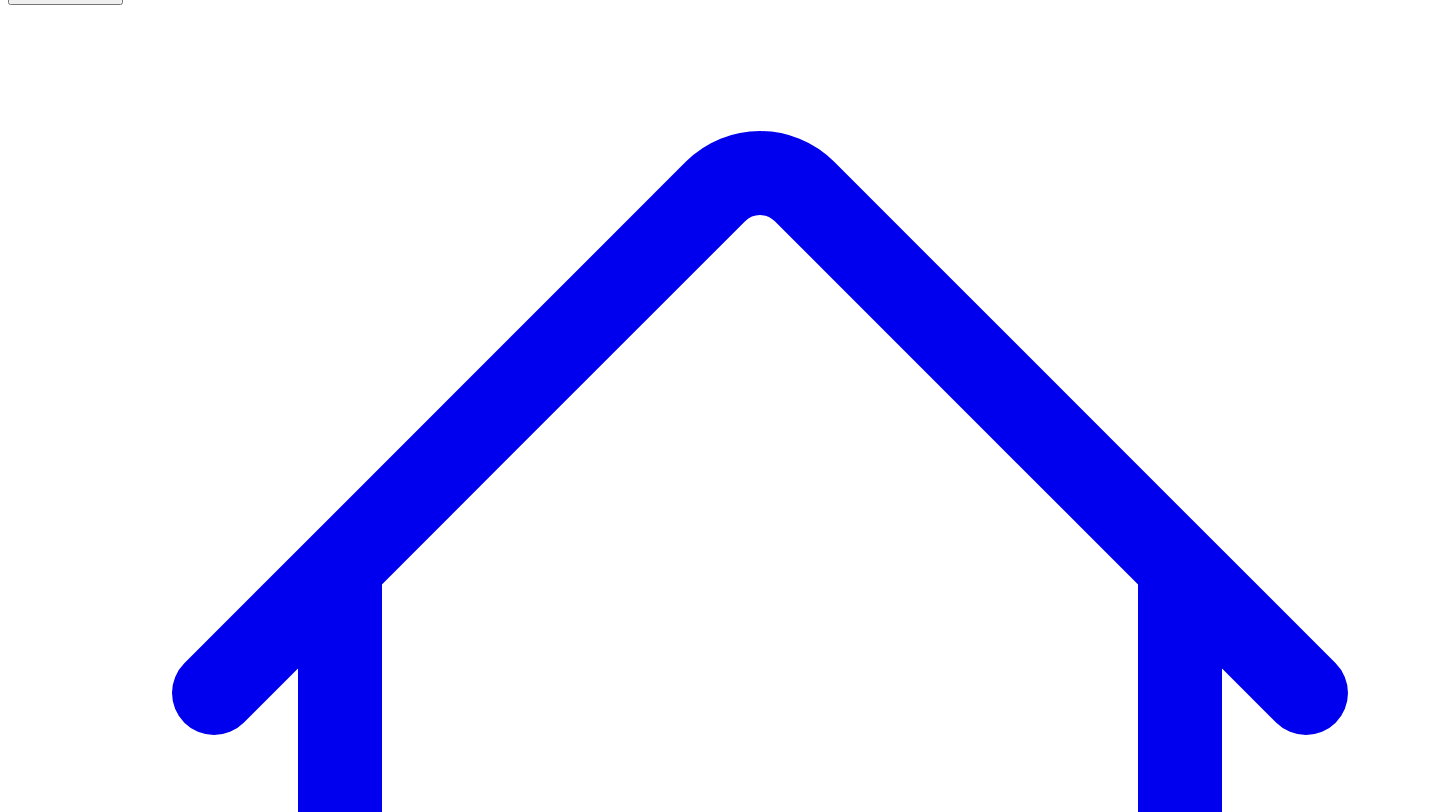 click on "Social Posts" at bounding box center (249, 7553) 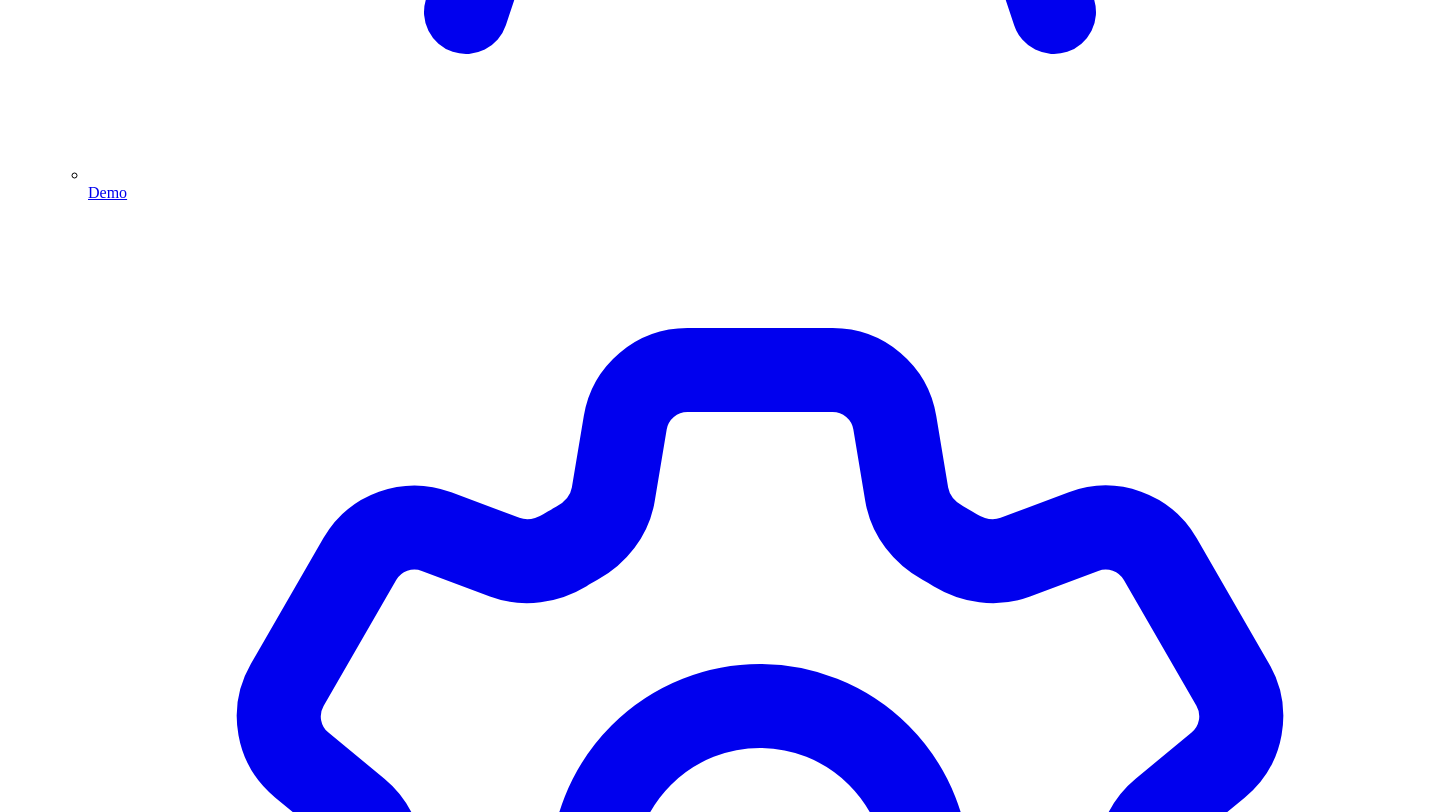 scroll, scrollTop: 5551, scrollLeft: 0, axis: vertical 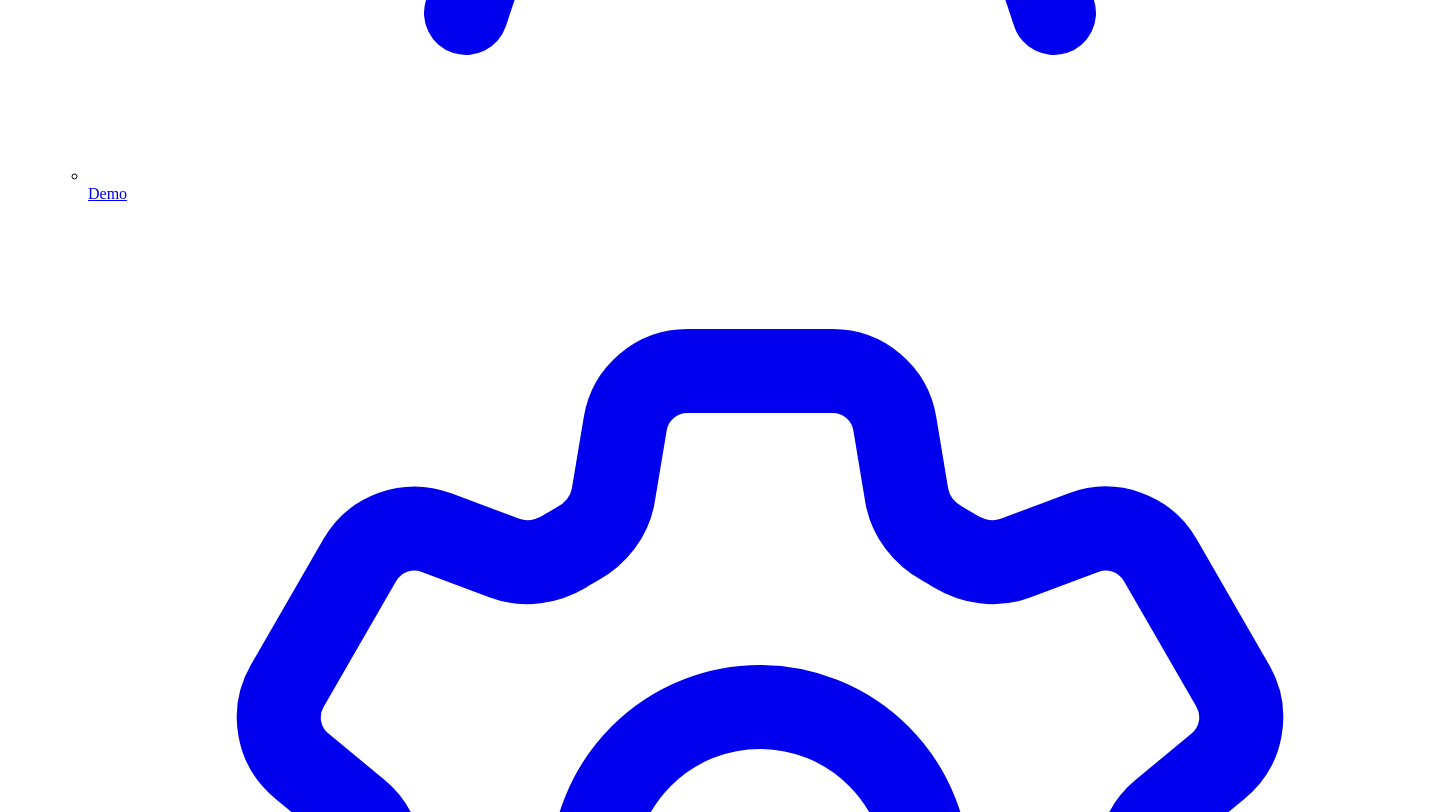 click on "Post Again" at bounding box center [72, 4482] 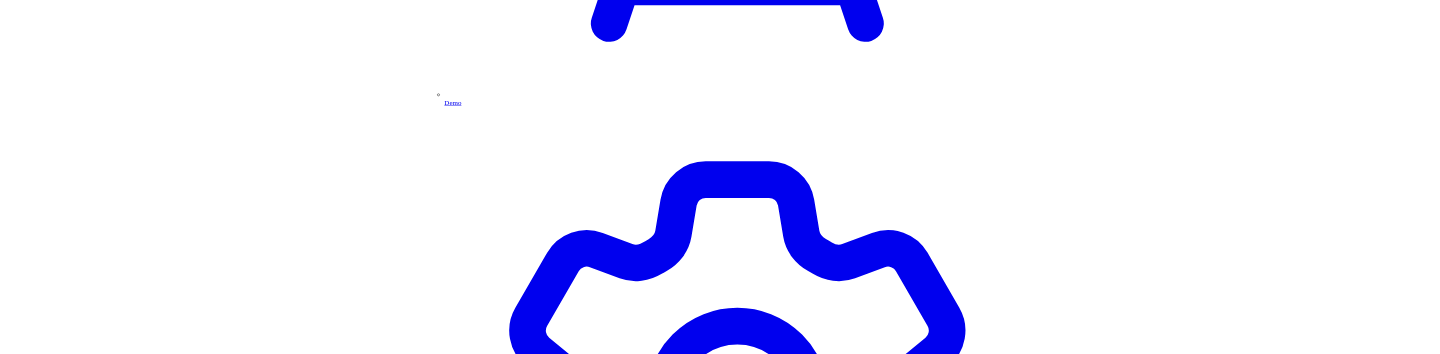 scroll, scrollTop: 5532, scrollLeft: 0, axis: vertical 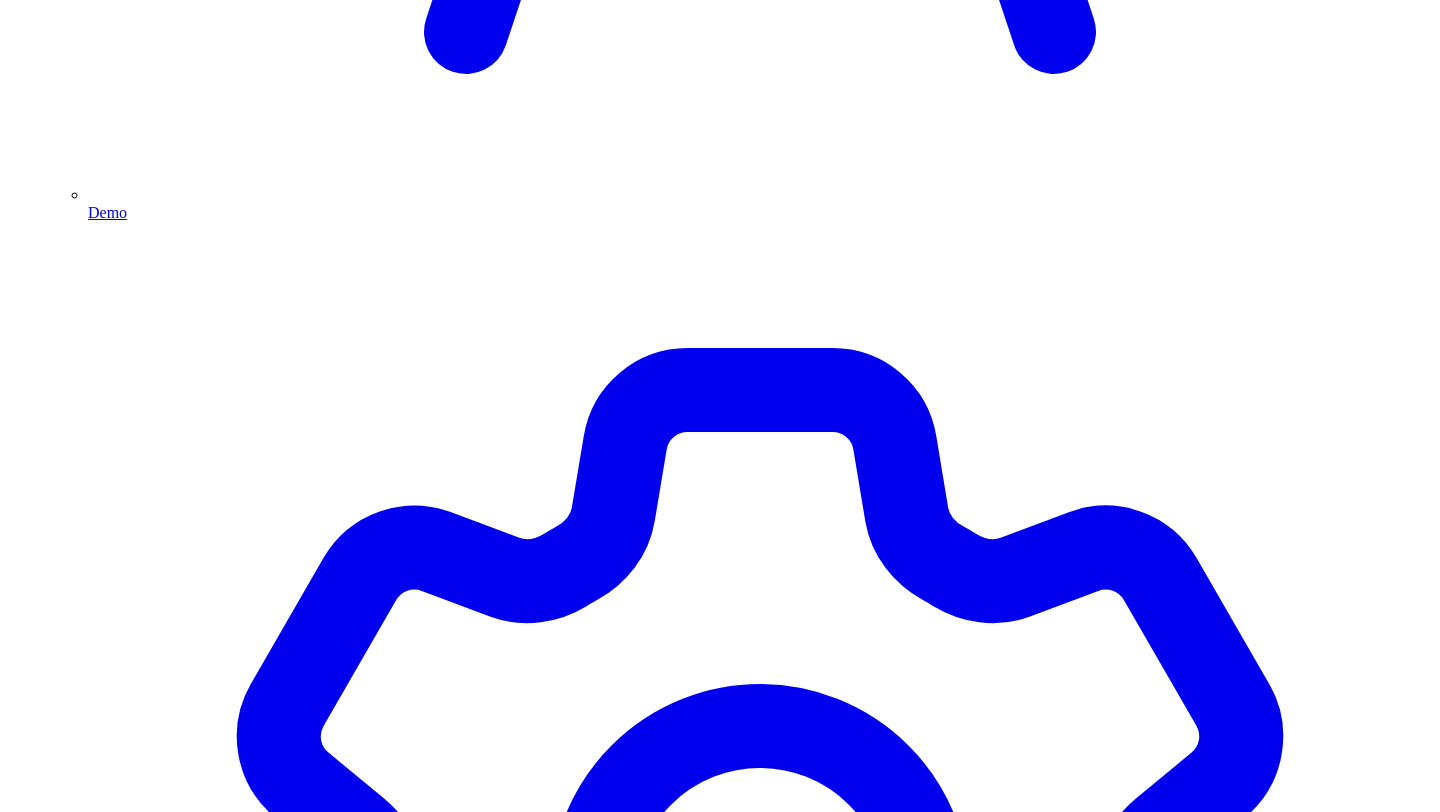 click on "Cancel" at bounding box center [49, 4495] 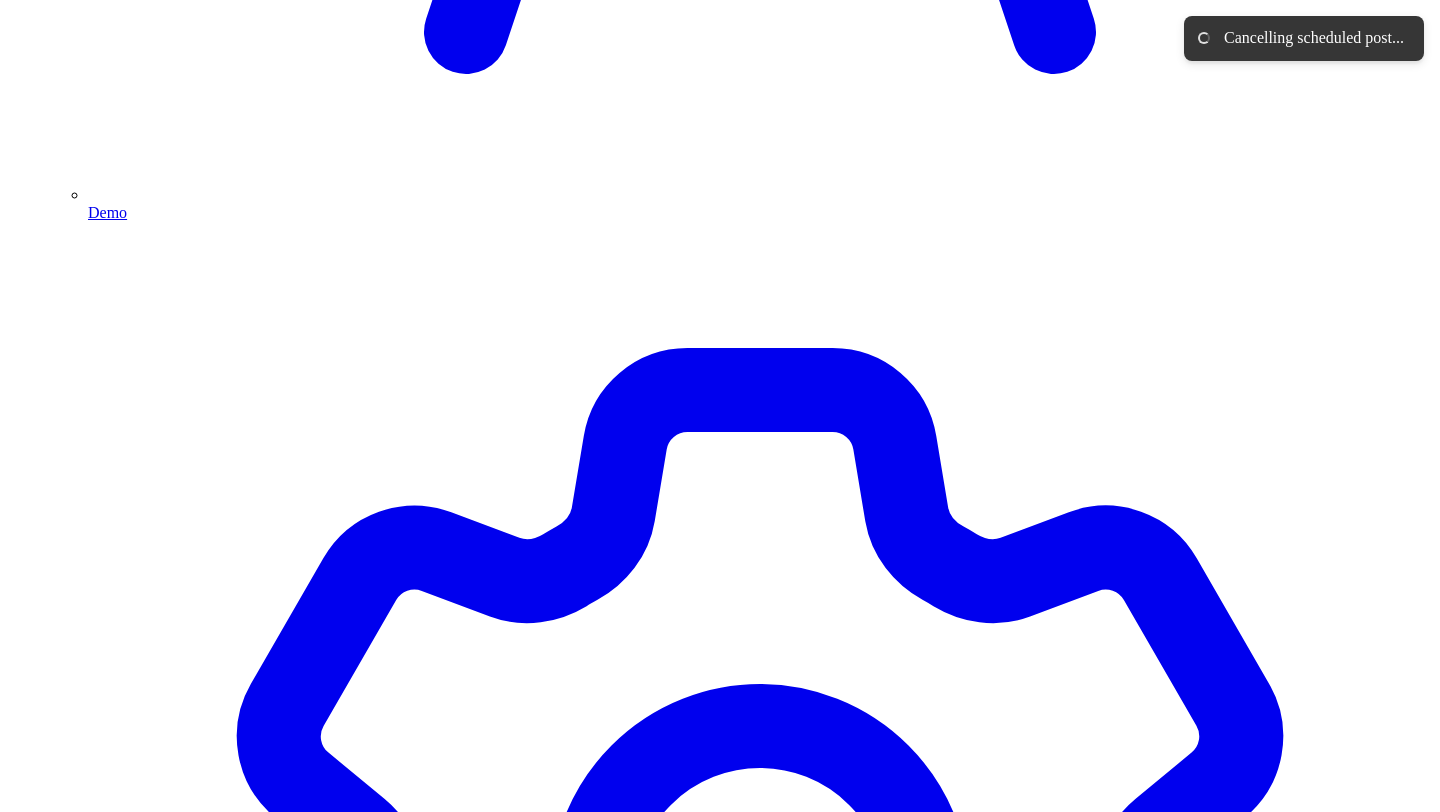 type 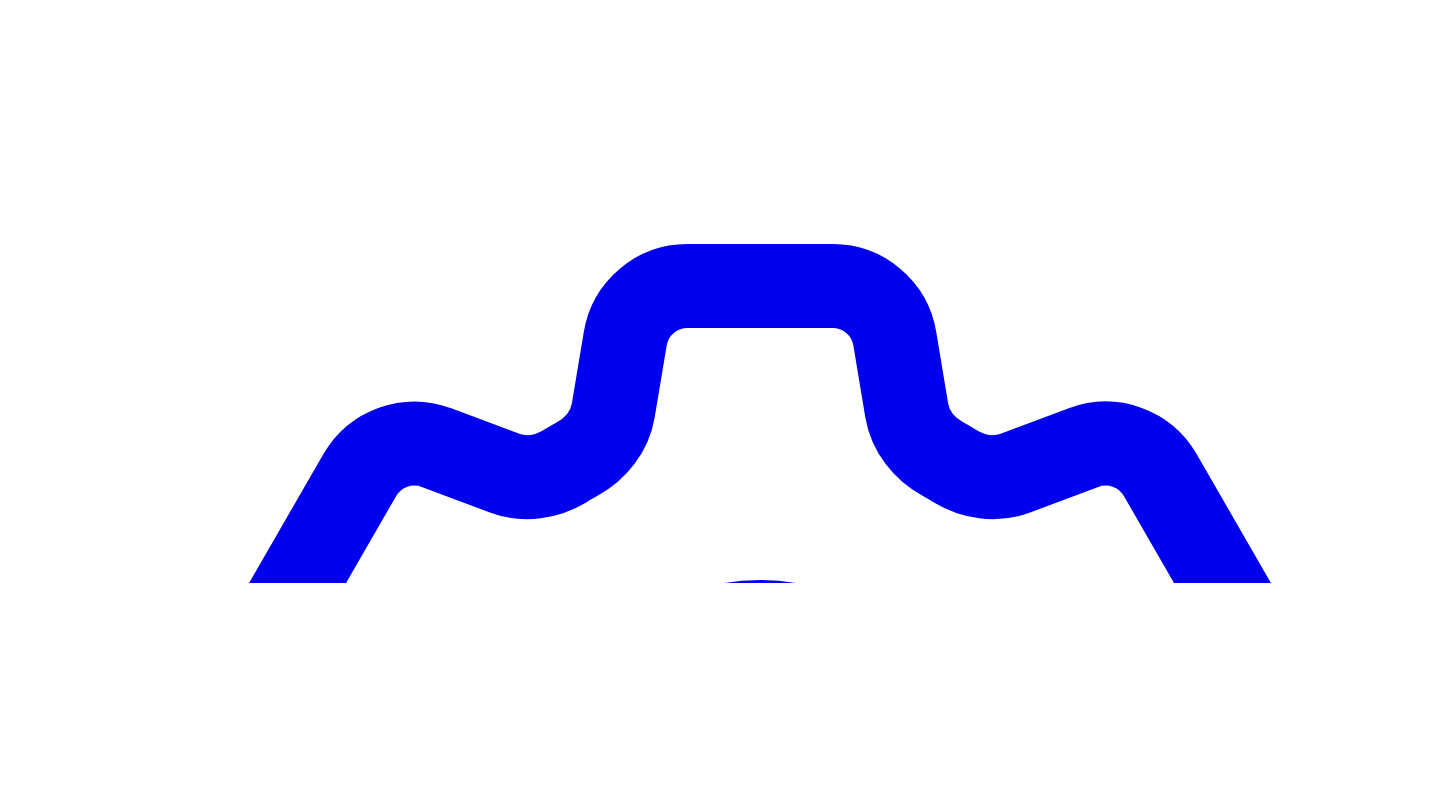 scroll, scrollTop: 5918, scrollLeft: 0, axis: vertical 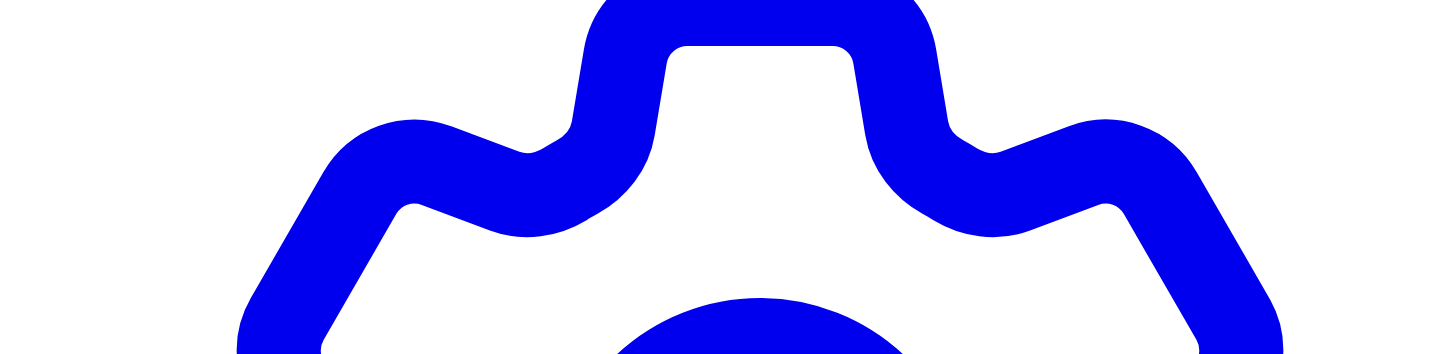 click 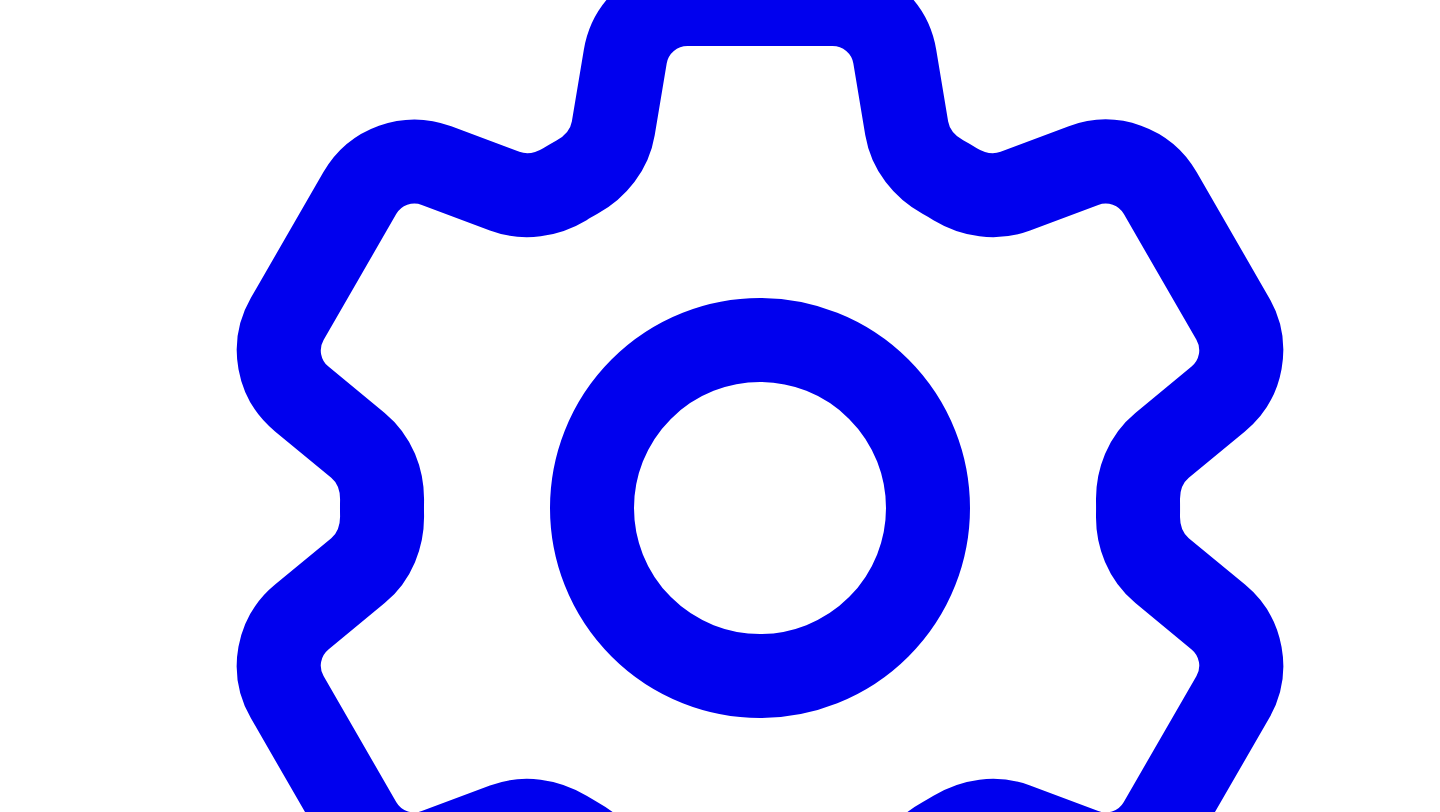 click on "Cancel" at bounding box center [61, 4115] 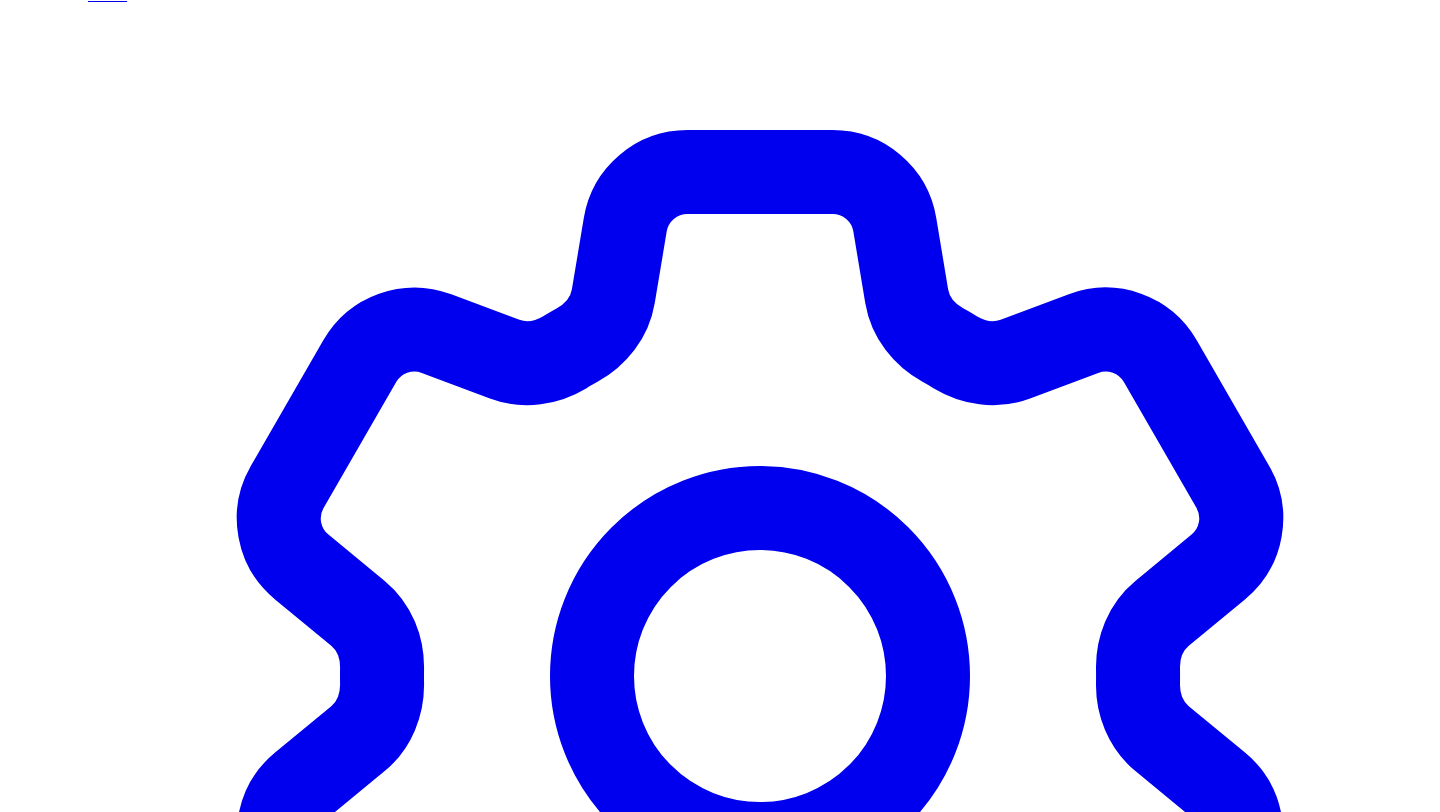 scroll, scrollTop: 5747, scrollLeft: 0, axis: vertical 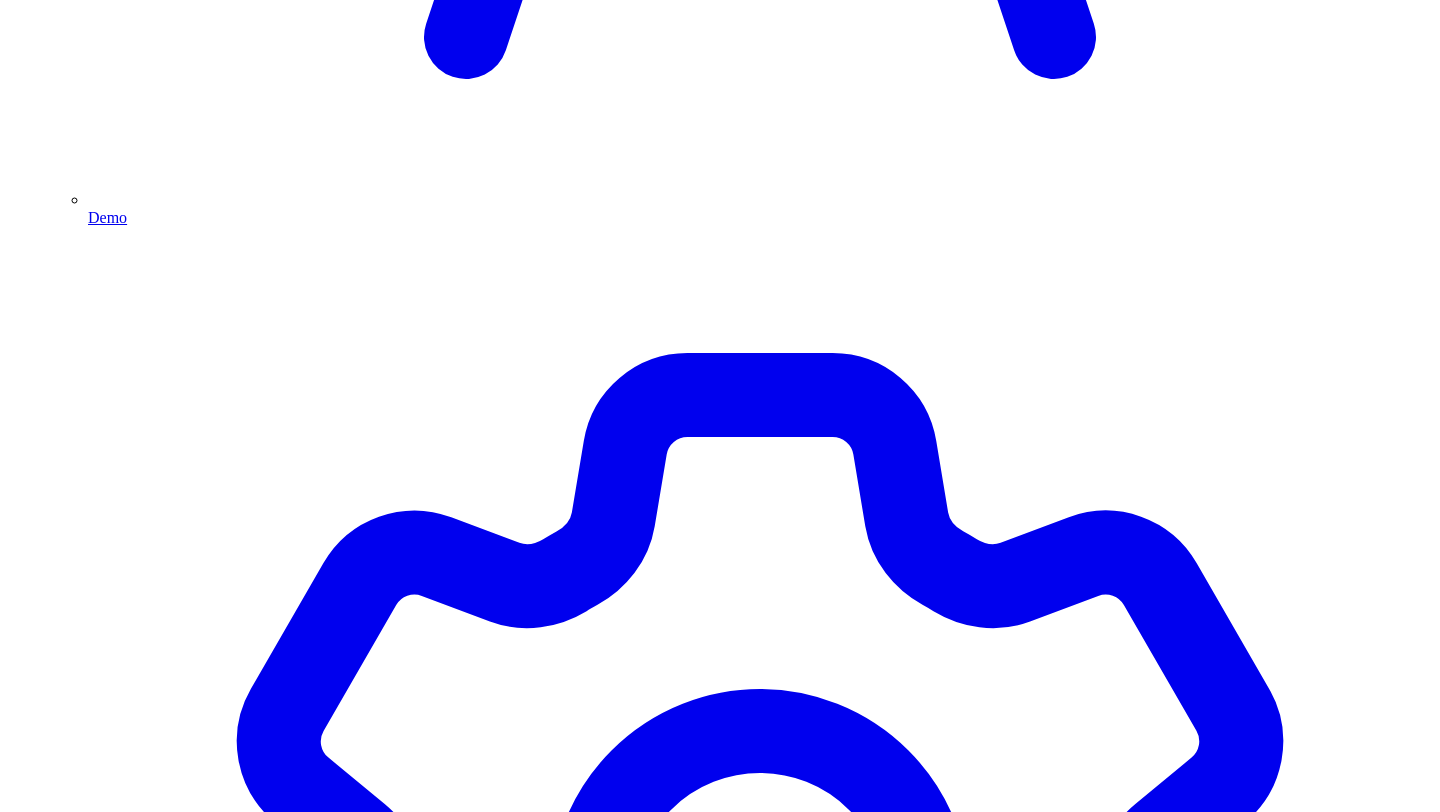 click on "Cancel" at bounding box center [49, 4500] 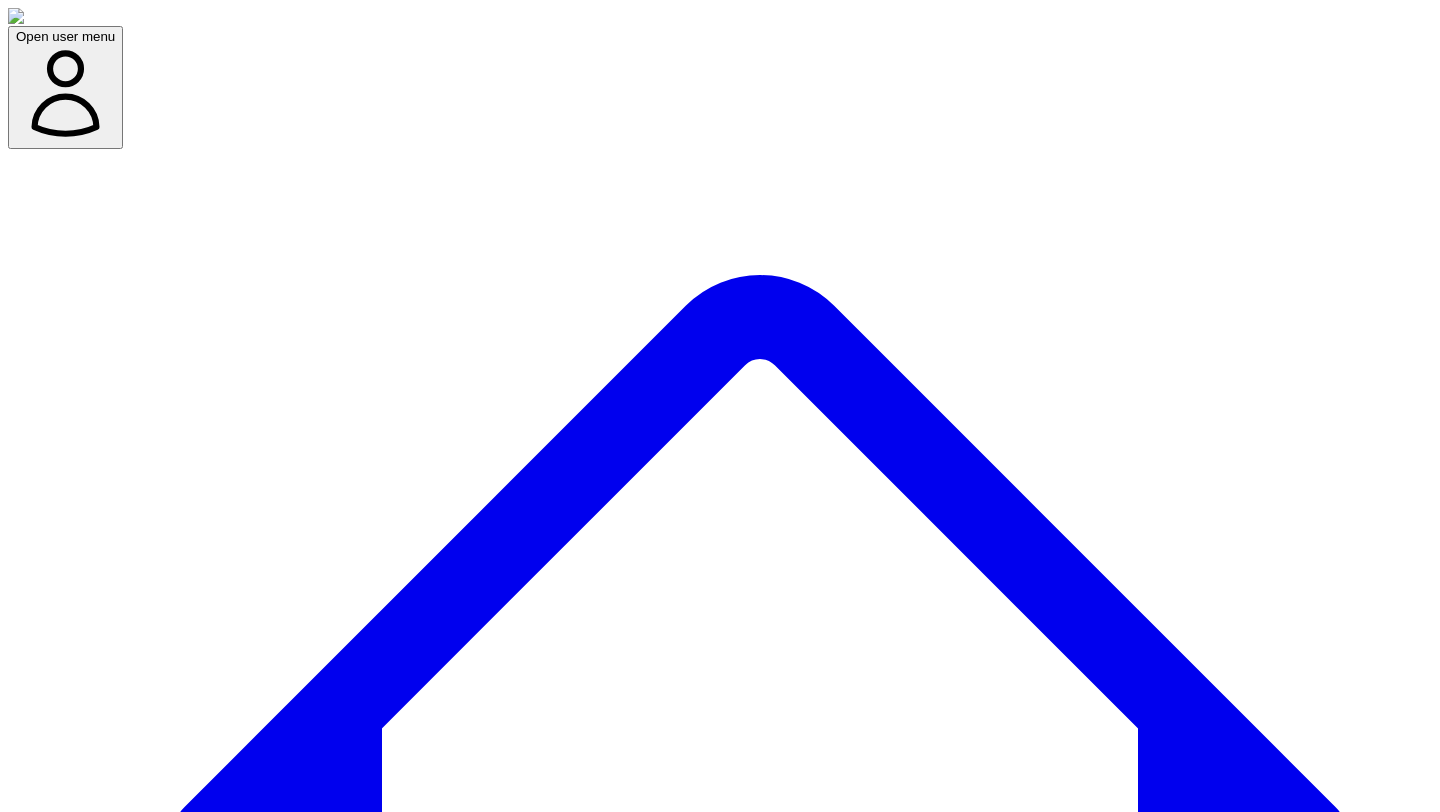 scroll, scrollTop: 144, scrollLeft: 0, axis: vertical 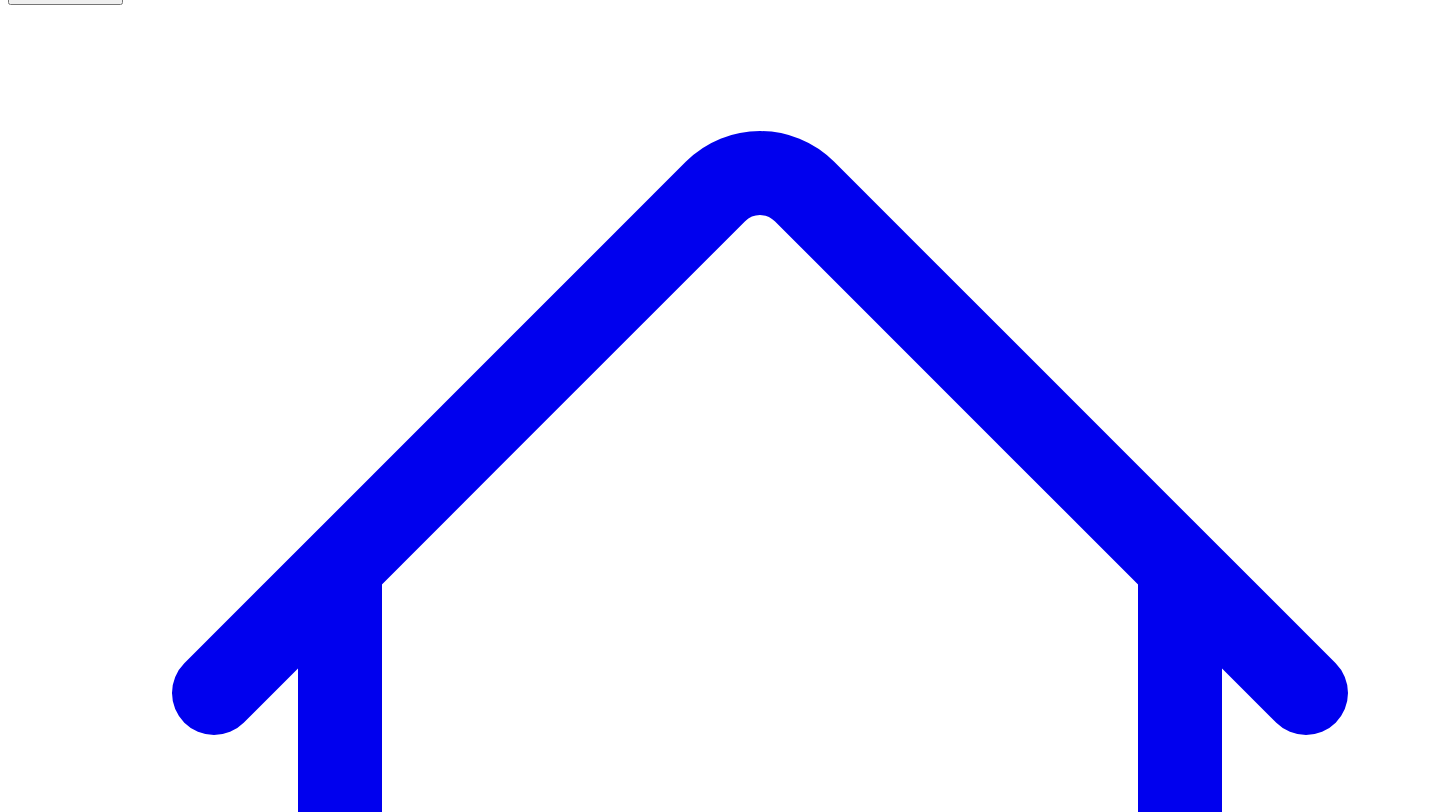 click on "Social Posts Social" at bounding box center (268, 7553) 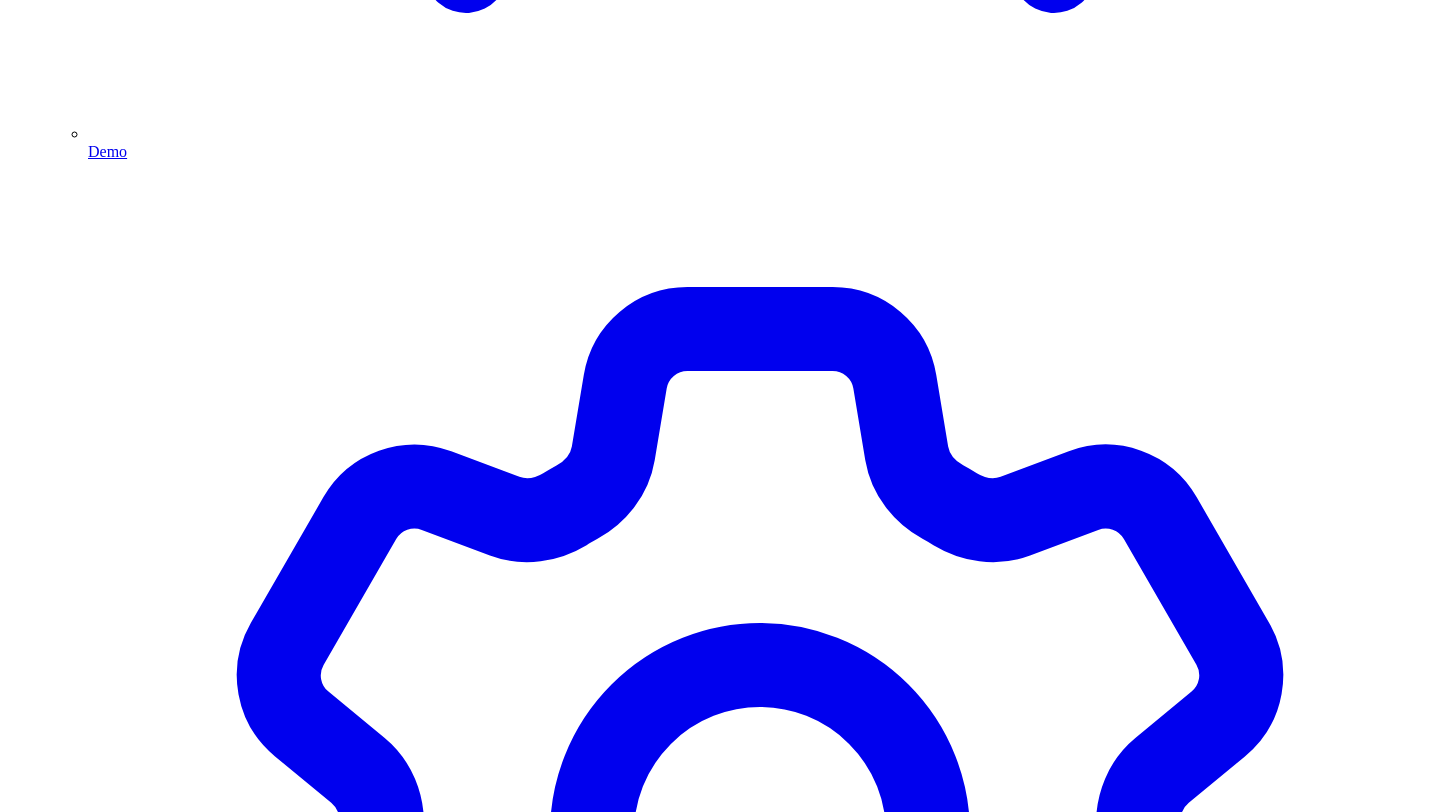 scroll, scrollTop: 5714, scrollLeft: 0, axis: vertical 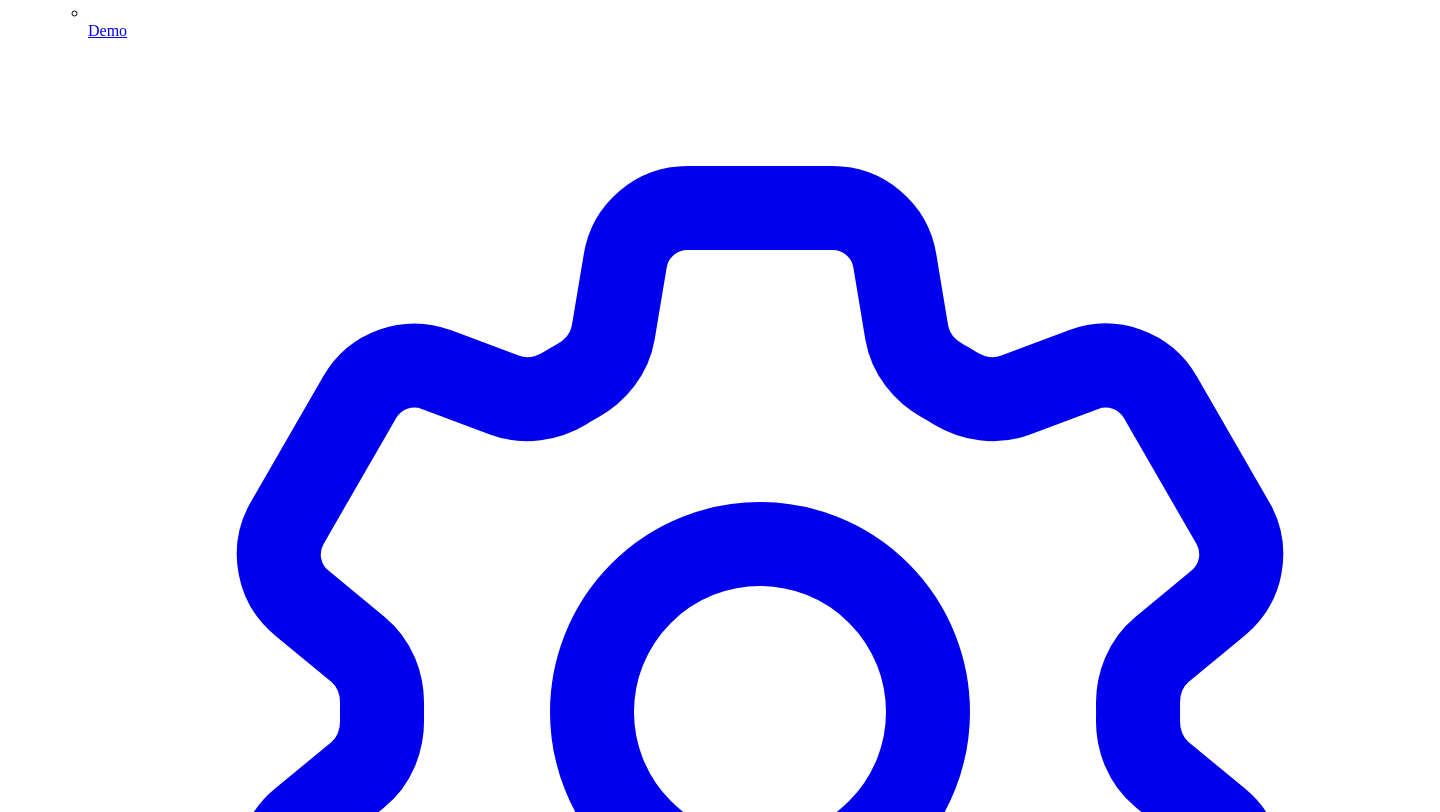 click on "Cancel" at bounding box center (49, 4313) 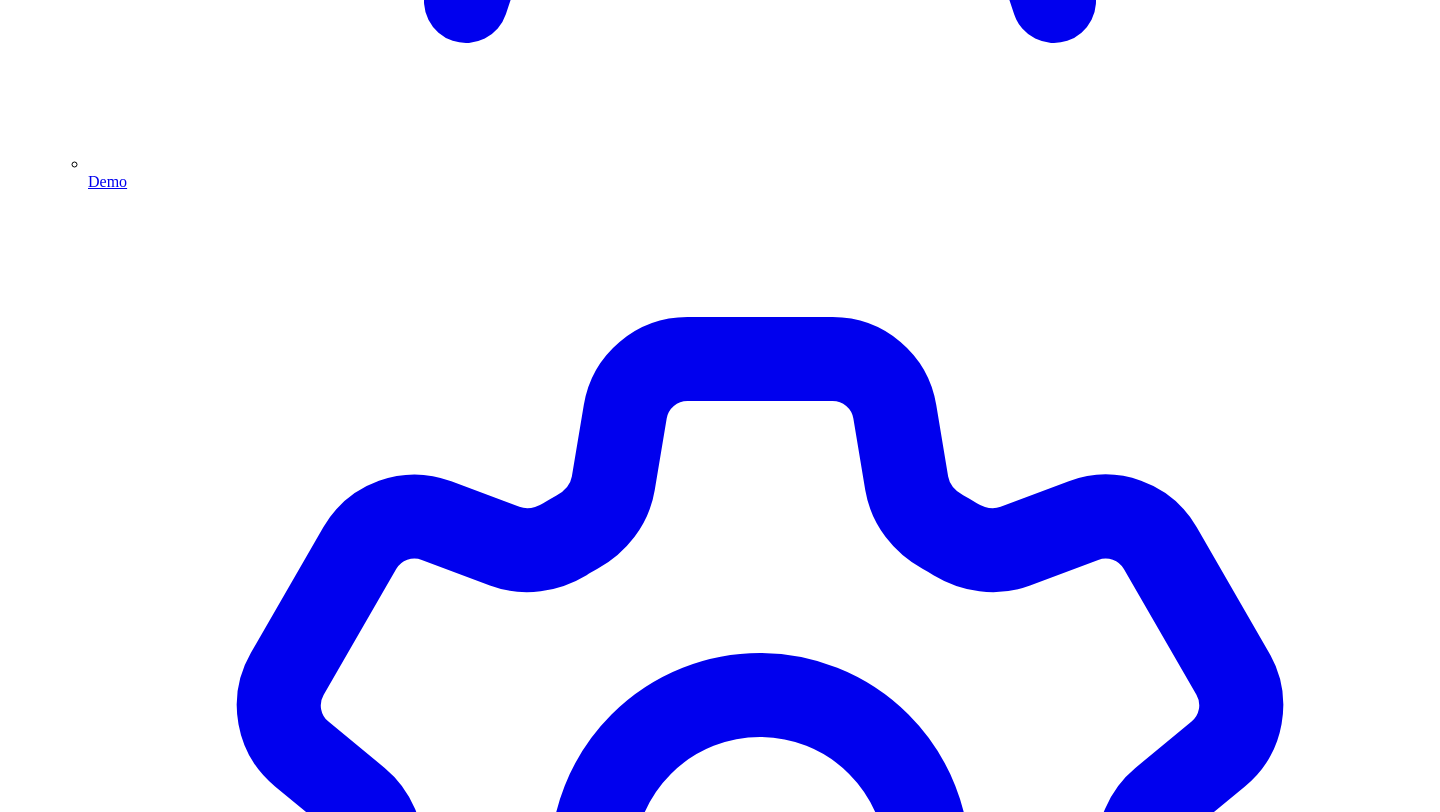 scroll, scrollTop: 5579, scrollLeft: 0, axis: vertical 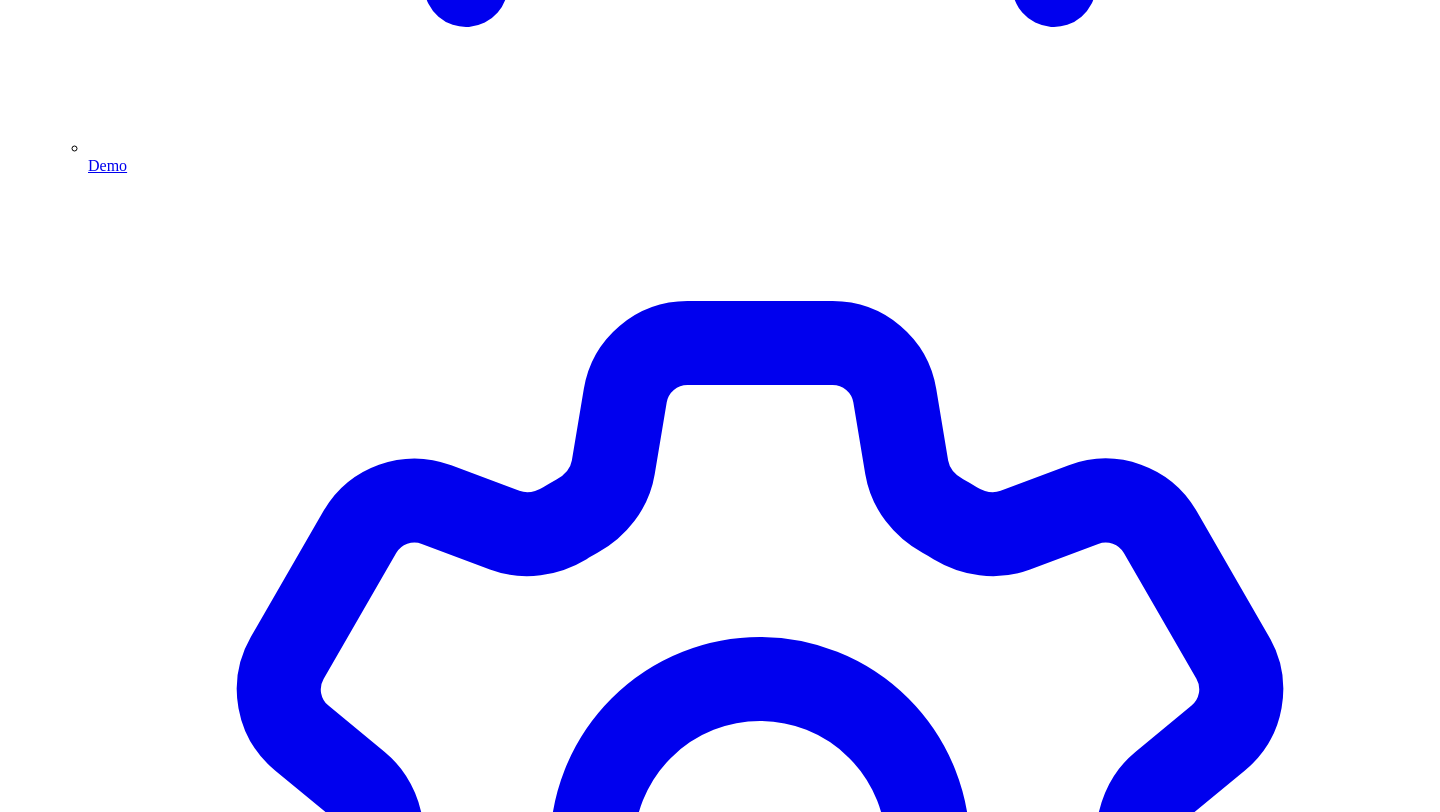 click on "Cancel" at bounding box center (49, 4448) 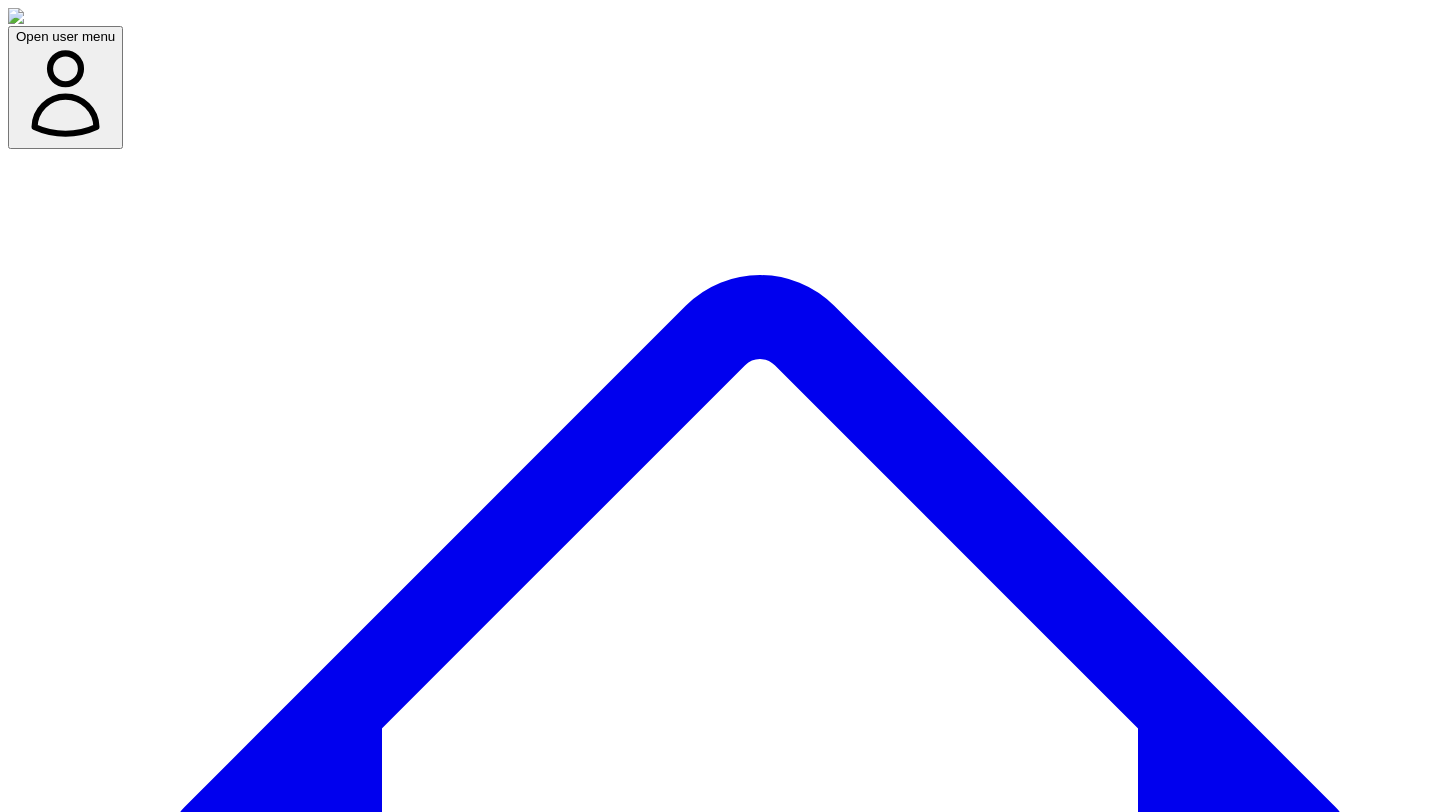 scroll, scrollTop: 144, scrollLeft: 0, axis: vertical 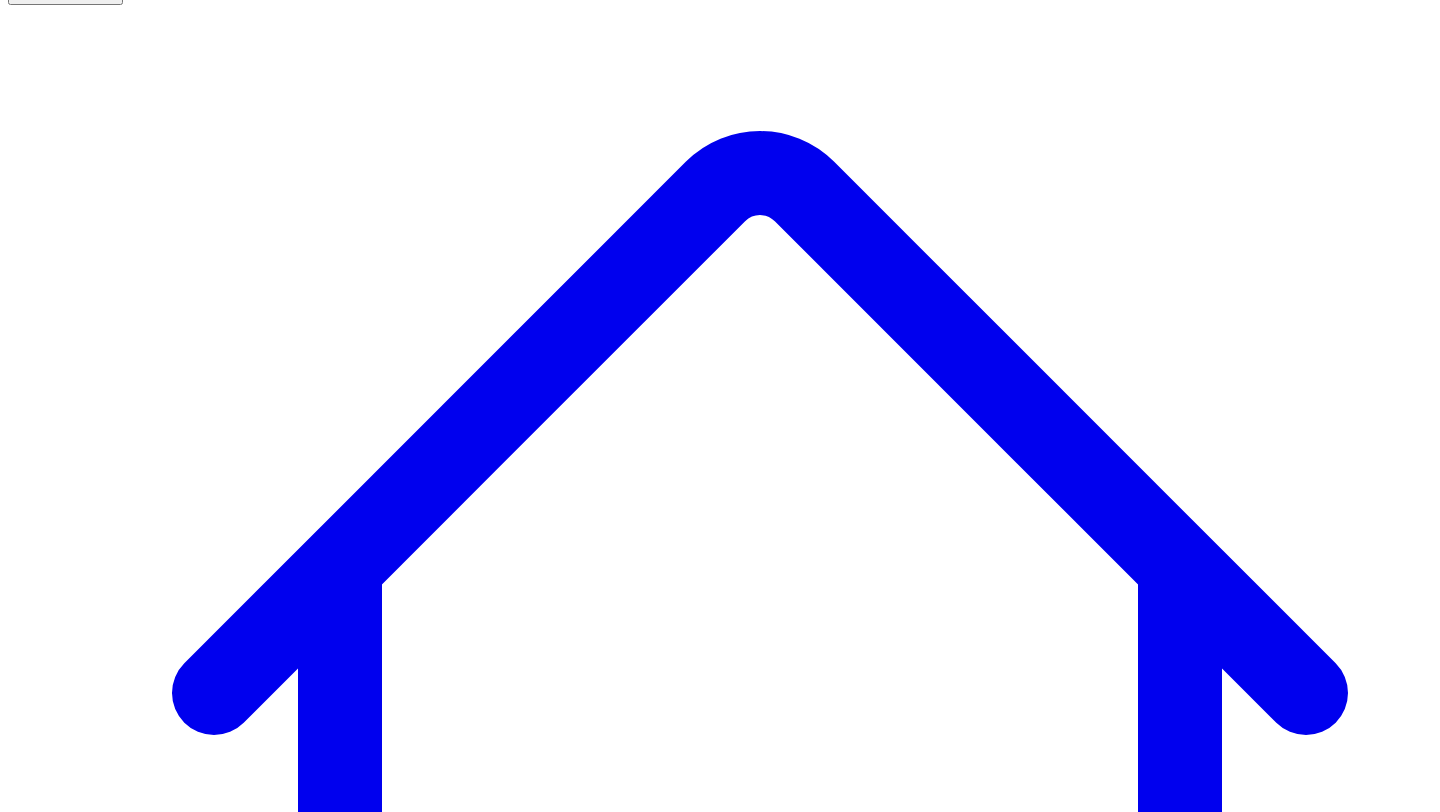 click on "Responses Responses Social Posts Social Newsletters Newsletters Carousels Carousels Bites & Quotes Bites & Quotes Content Outline Outline Add SME" at bounding box center (720, 7564) 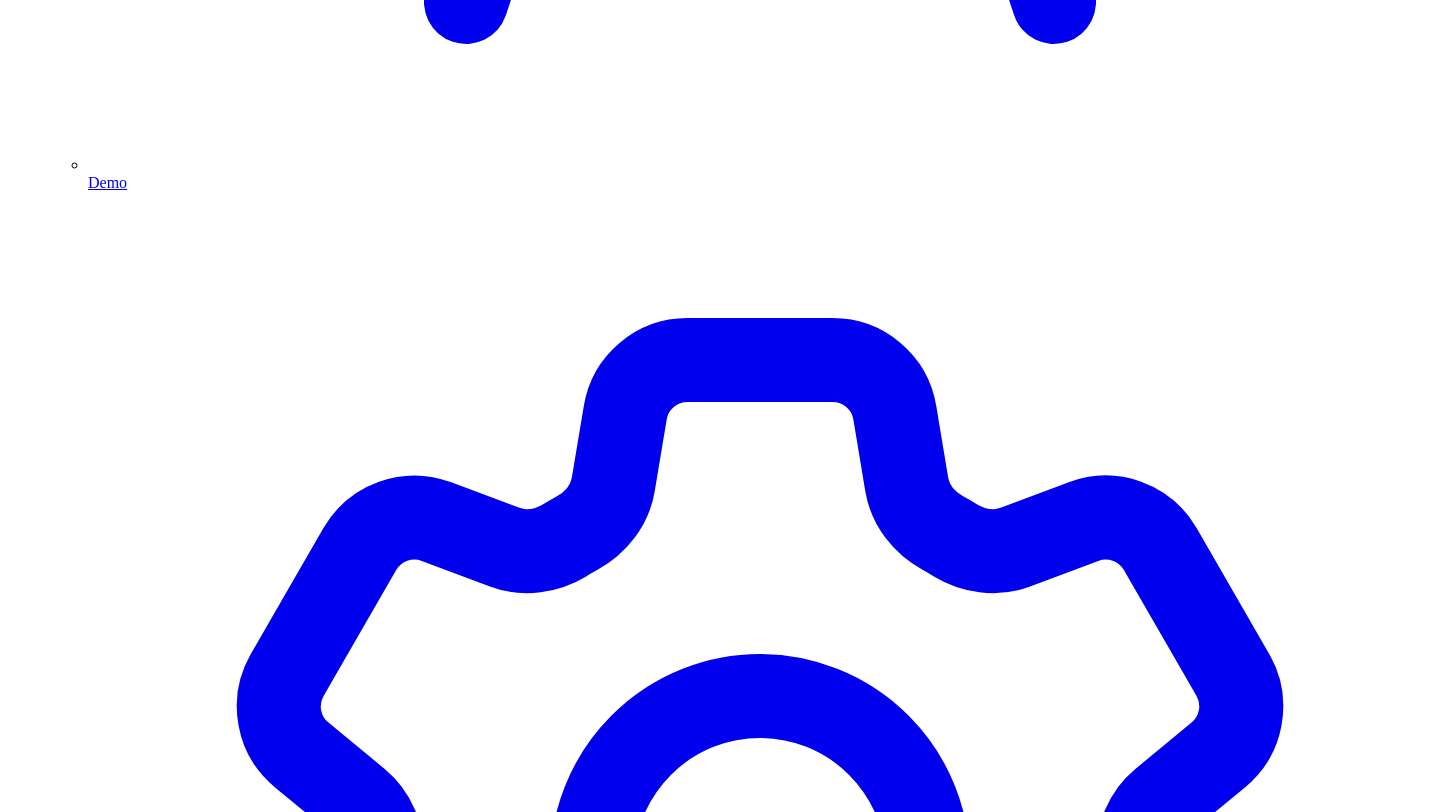 scroll, scrollTop: 5534, scrollLeft: 0, axis: vertical 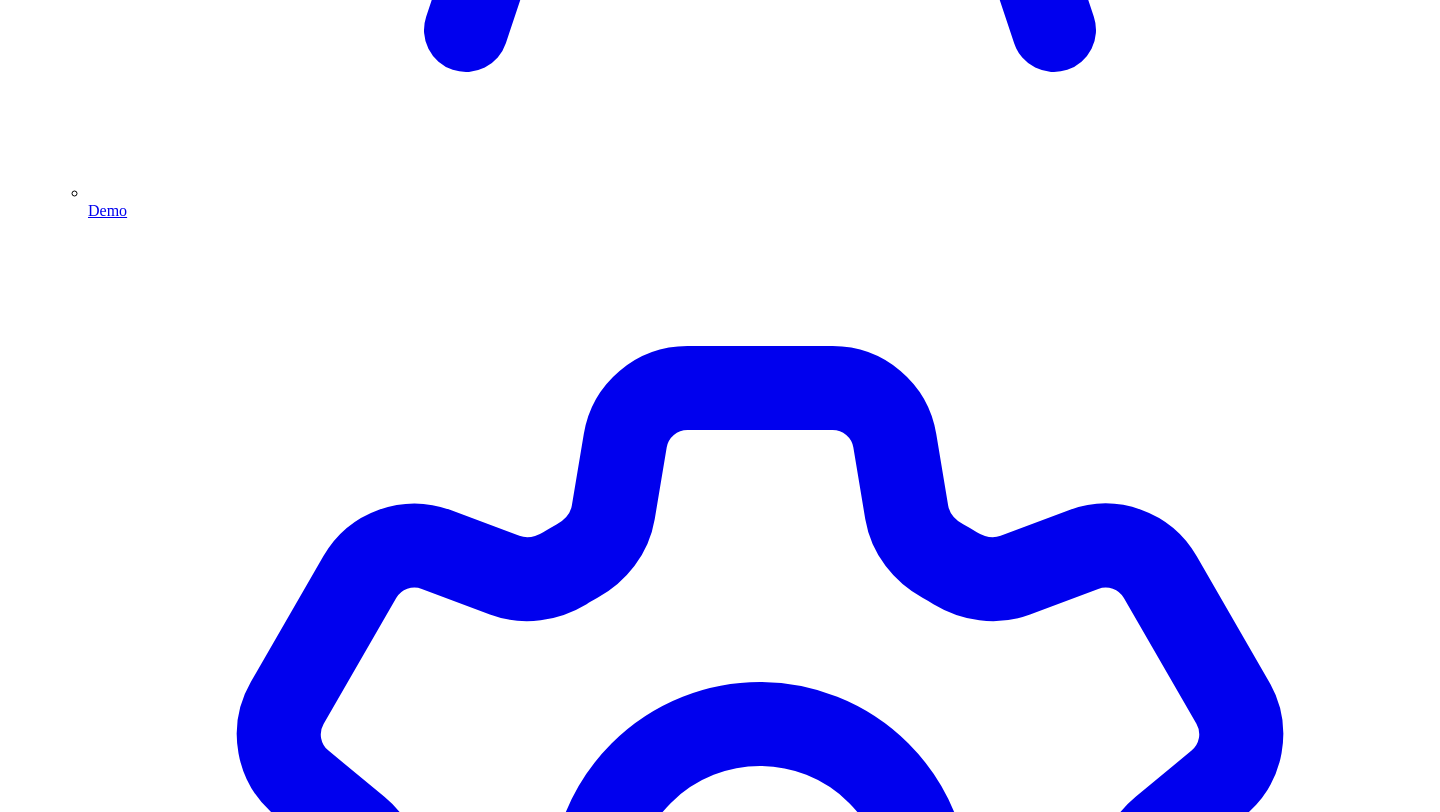 click on "Cancel" at bounding box center [49, 4493] 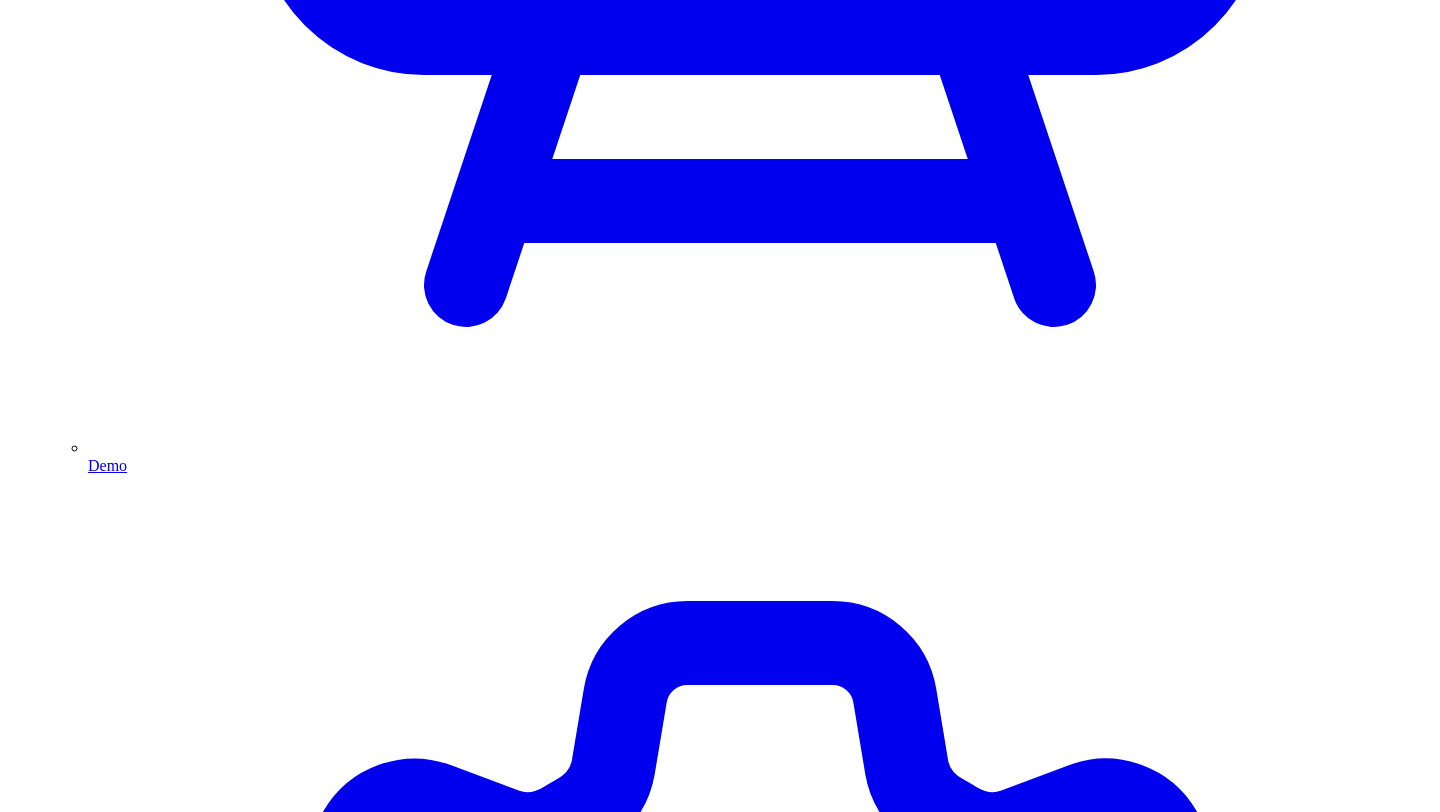 scroll, scrollTop: 5240, scrollLeft: 0, axis: vertical 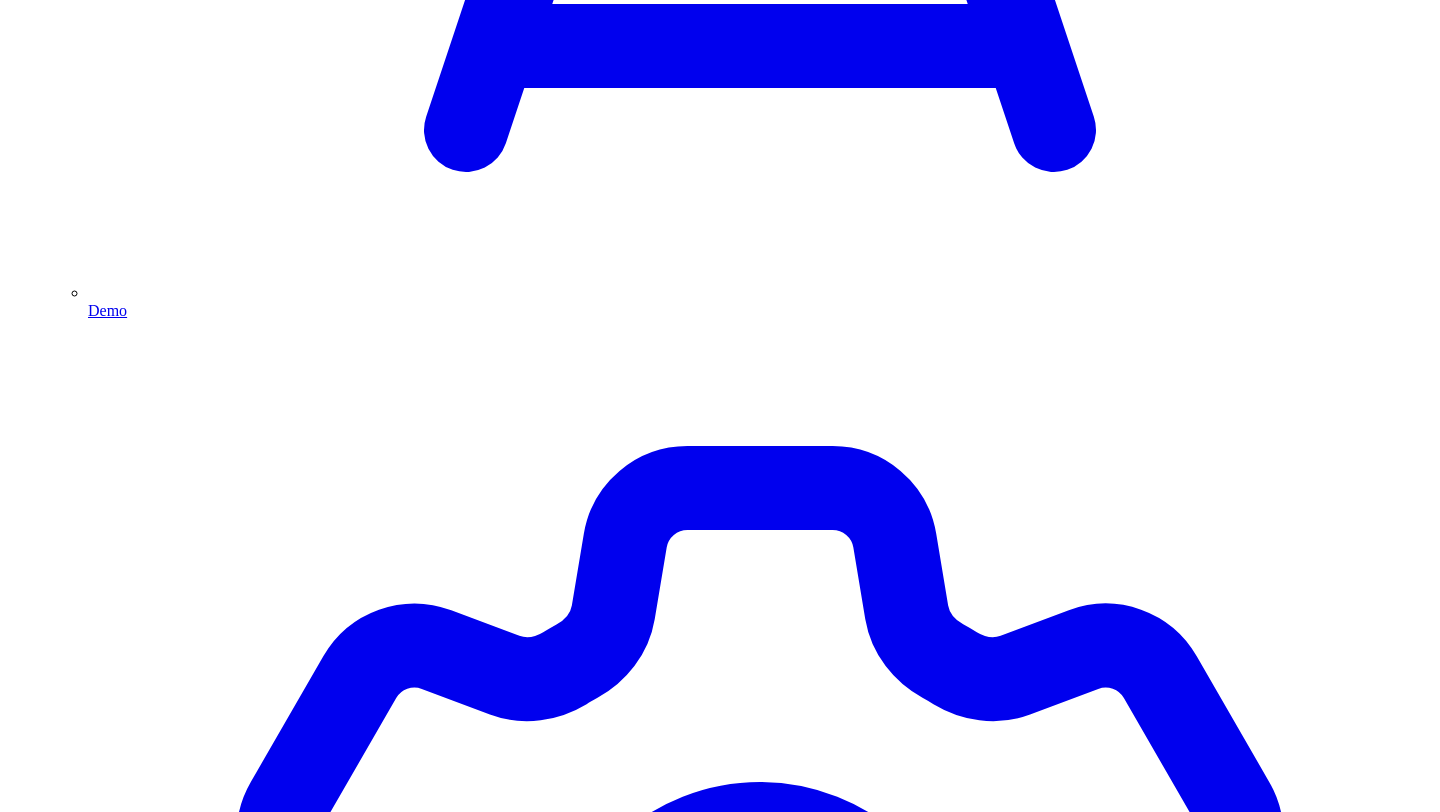 click on "Cancel" at bounding box center [49, 4593] 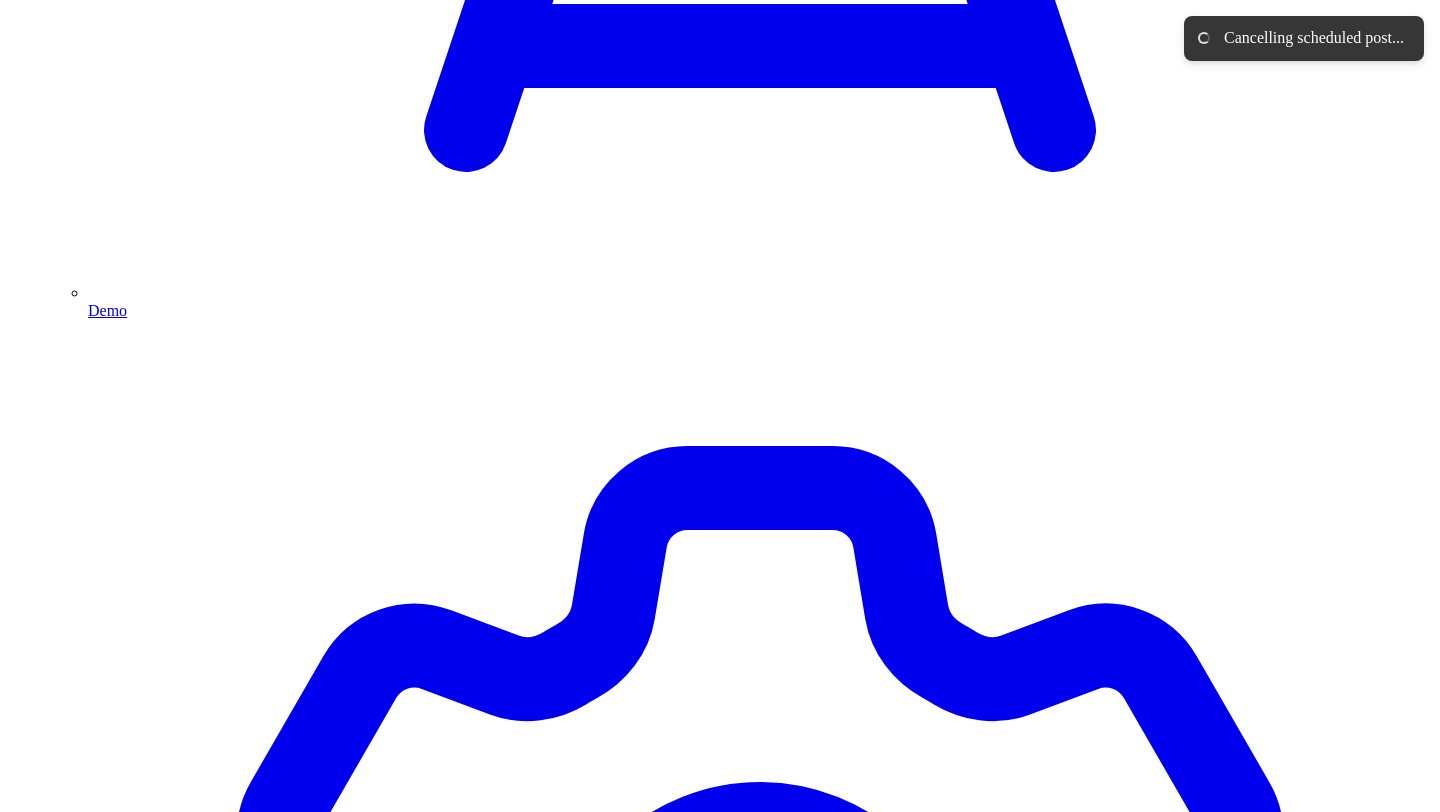 scroll, scrollTop: 144, scrollLeft: 0, axis: vertical 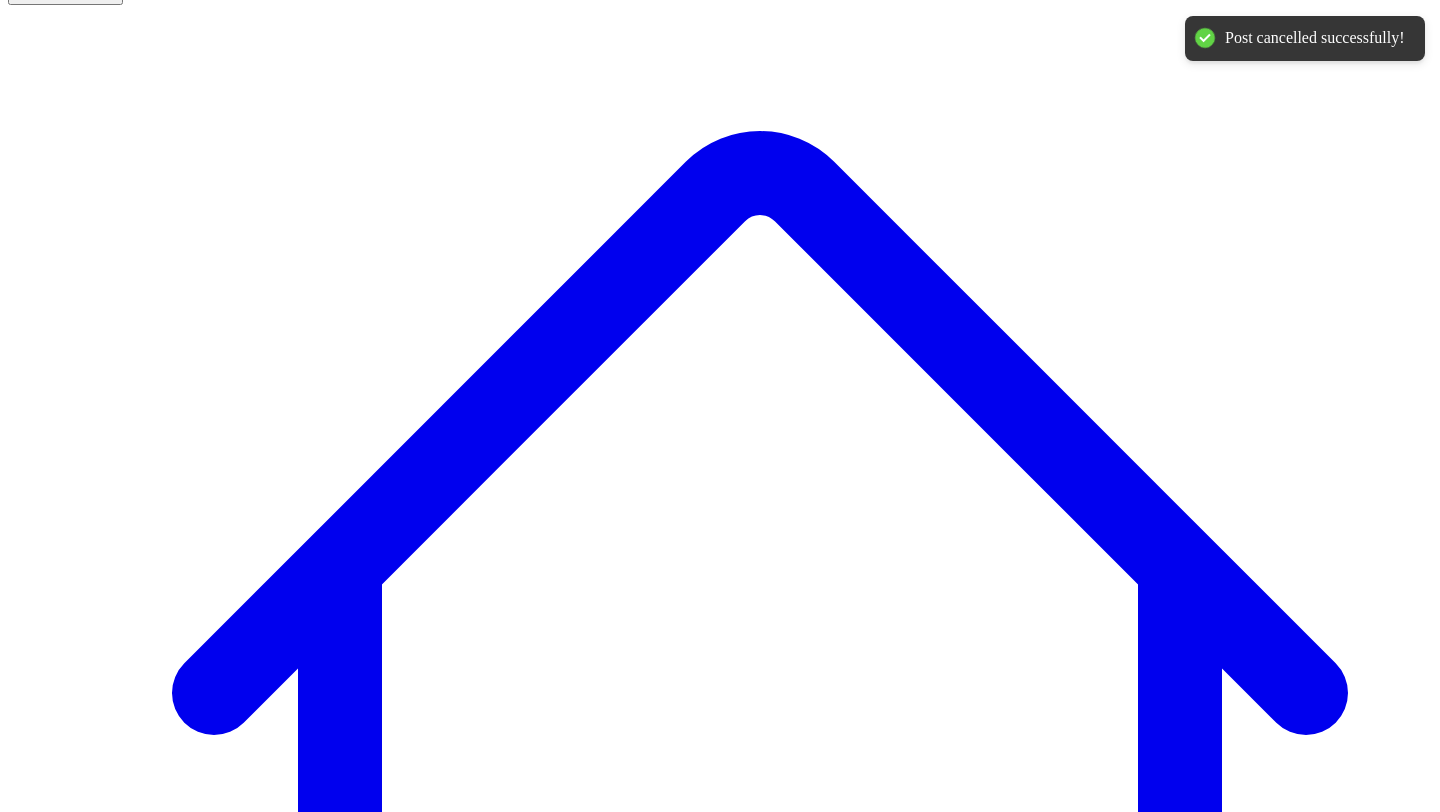click on "@ Victor Ijidola 10  post s" at bounding box center [91, 7593] 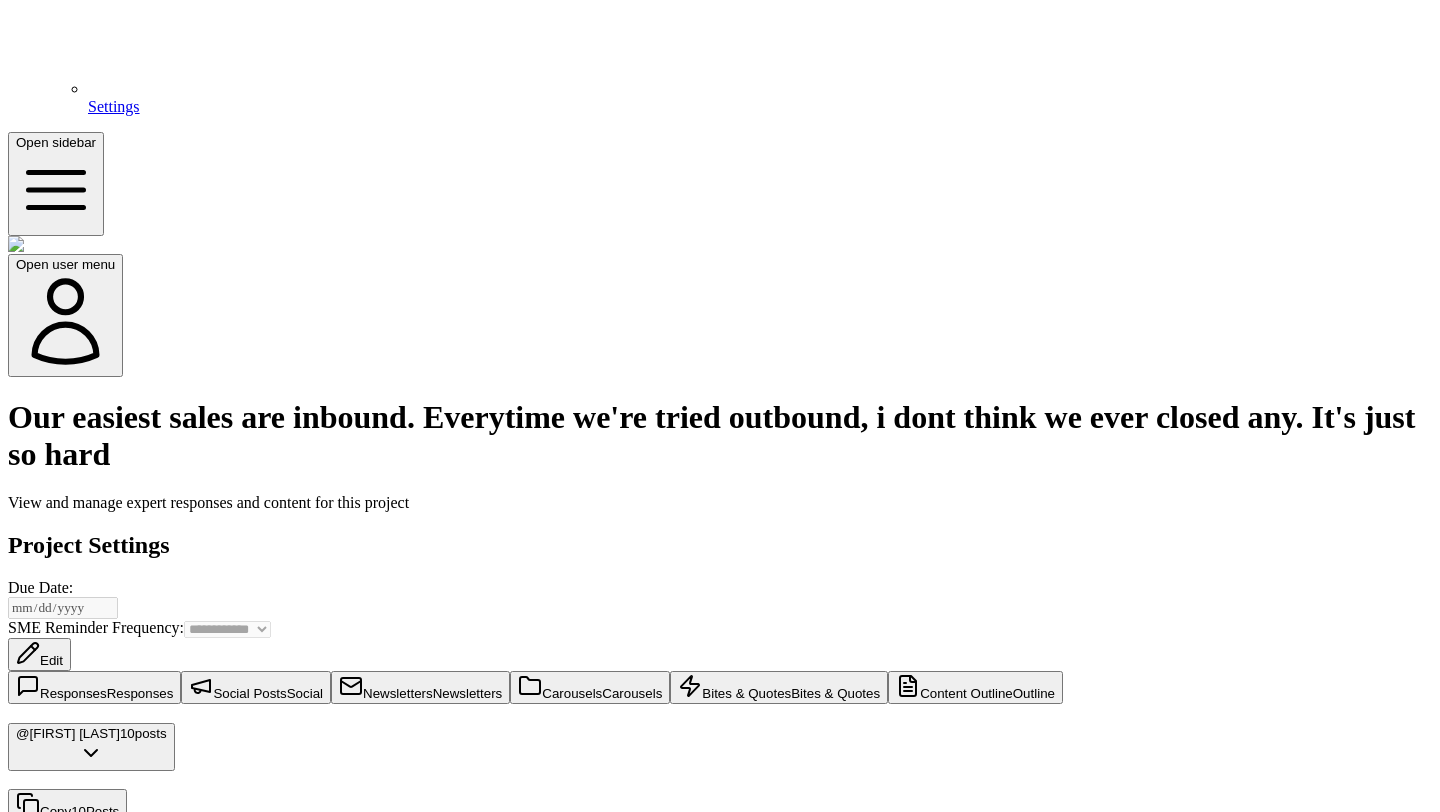 scroll, scrollTop: 7016, scrollLeft: 0, axis: vertical 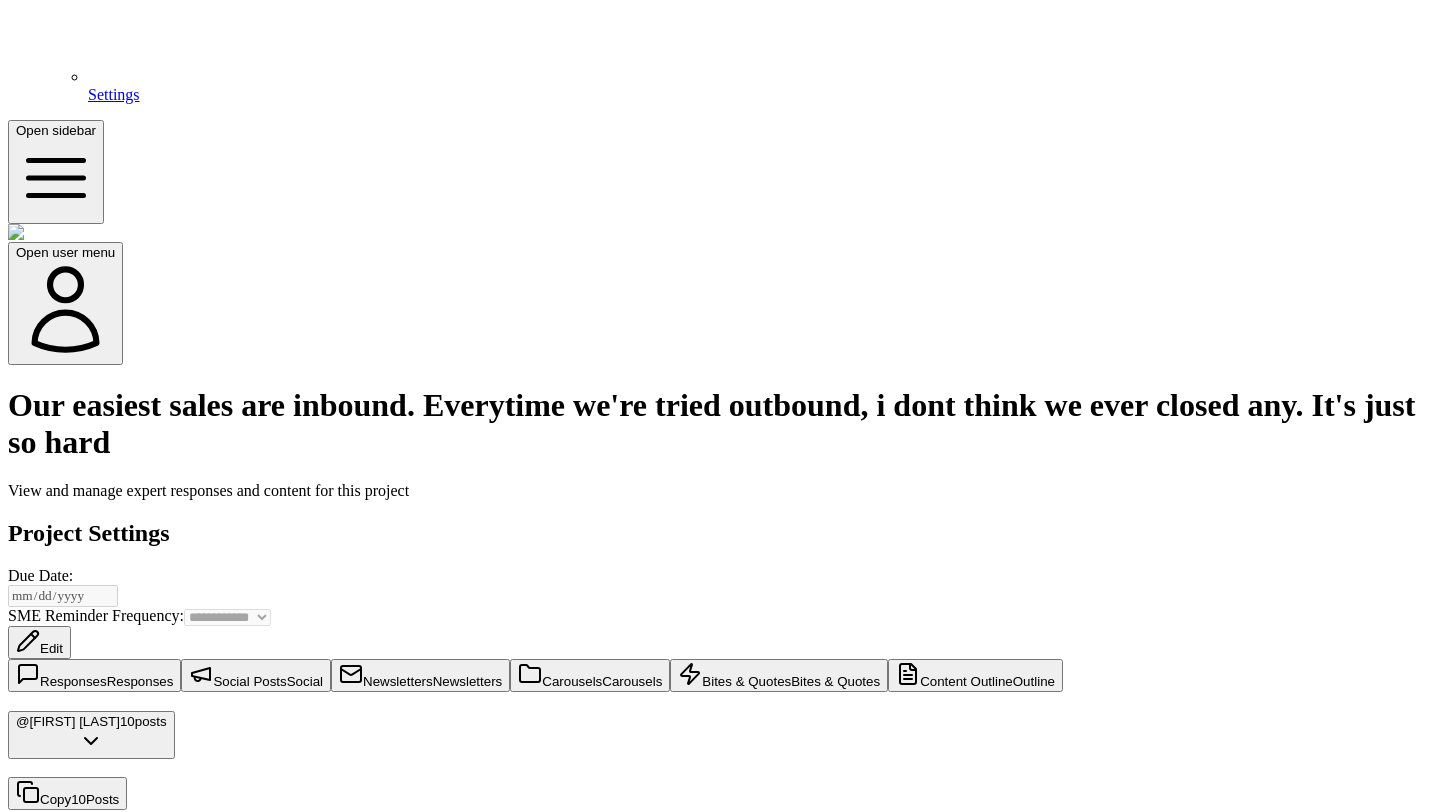 click on "Cancel" at bounding box center [61, 3720] 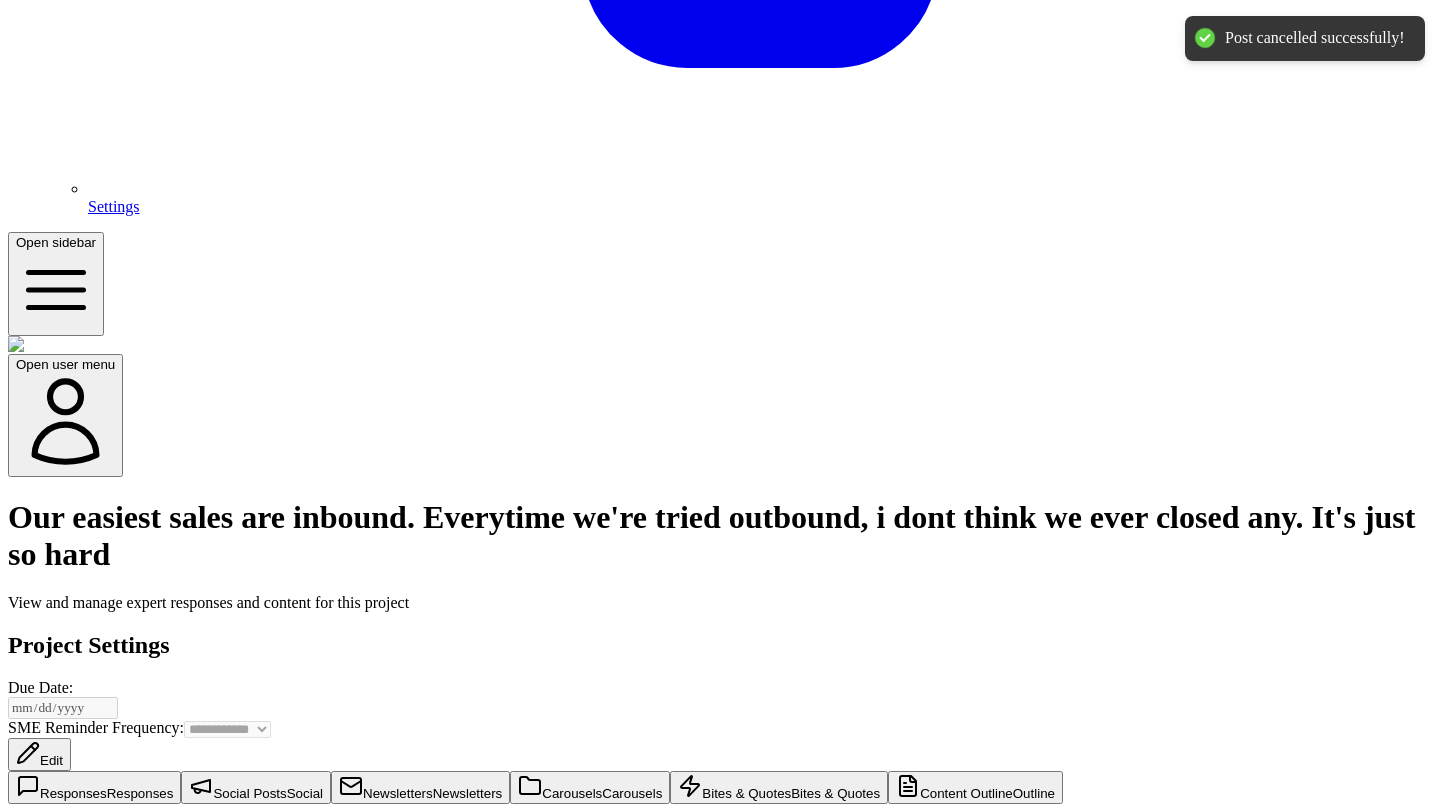 scroll, scrollTop: 144, scrollLeft: 0, axis: vertical 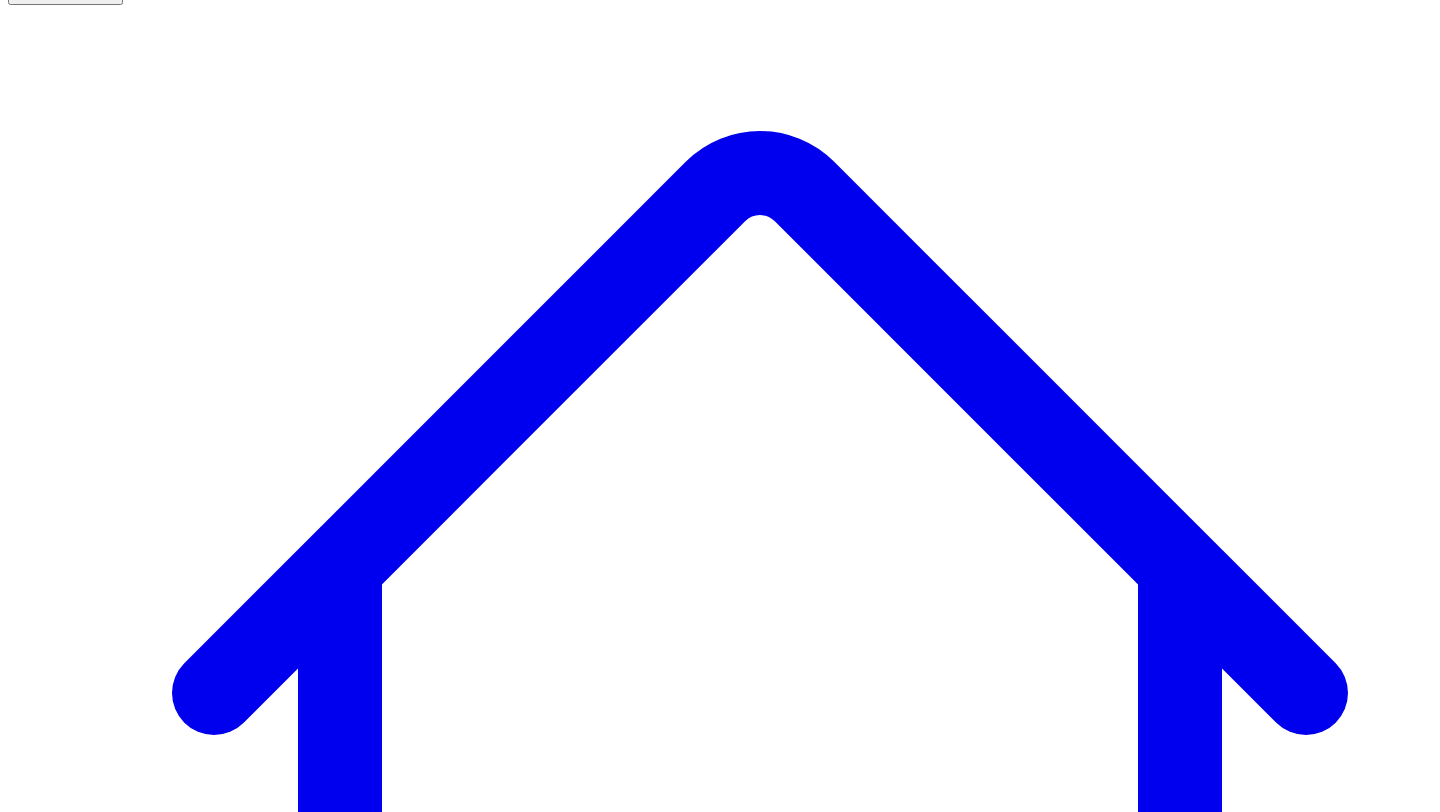 click on "@ Victor Ijidola 10  post s" at bounding box center (91, 7593) 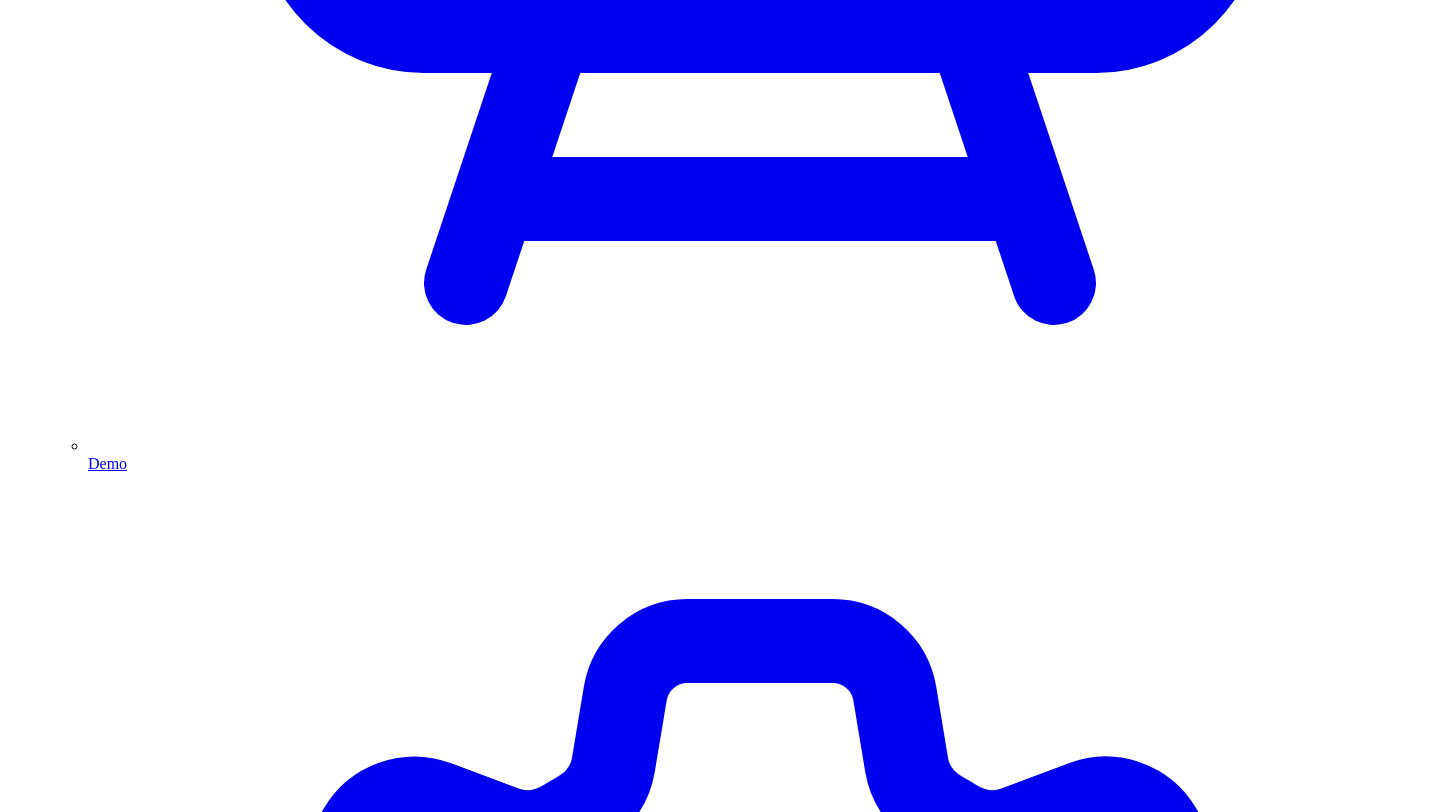 scroll, scrollTop: 5436, scrollLeft: 0, axis: vertical 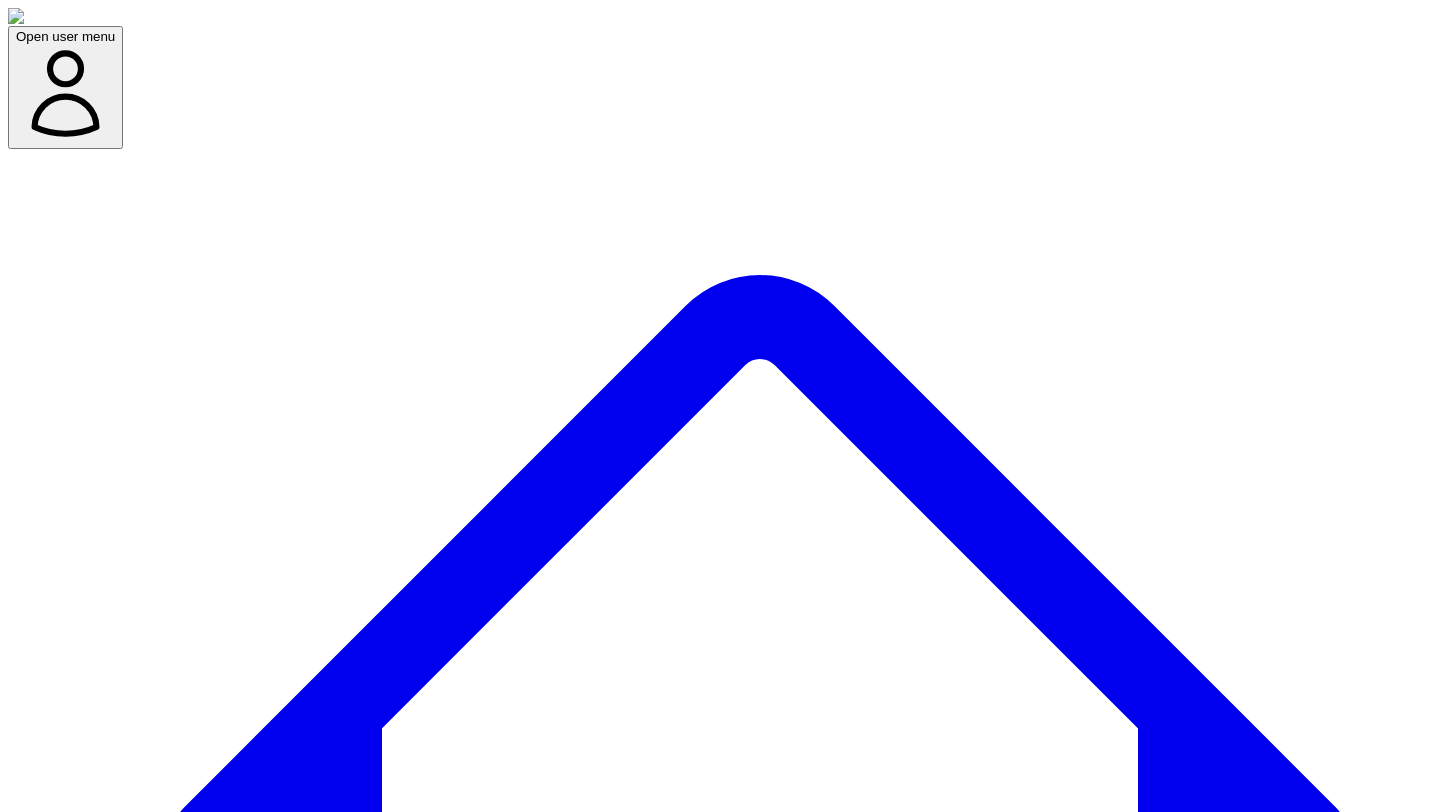 select on "*" 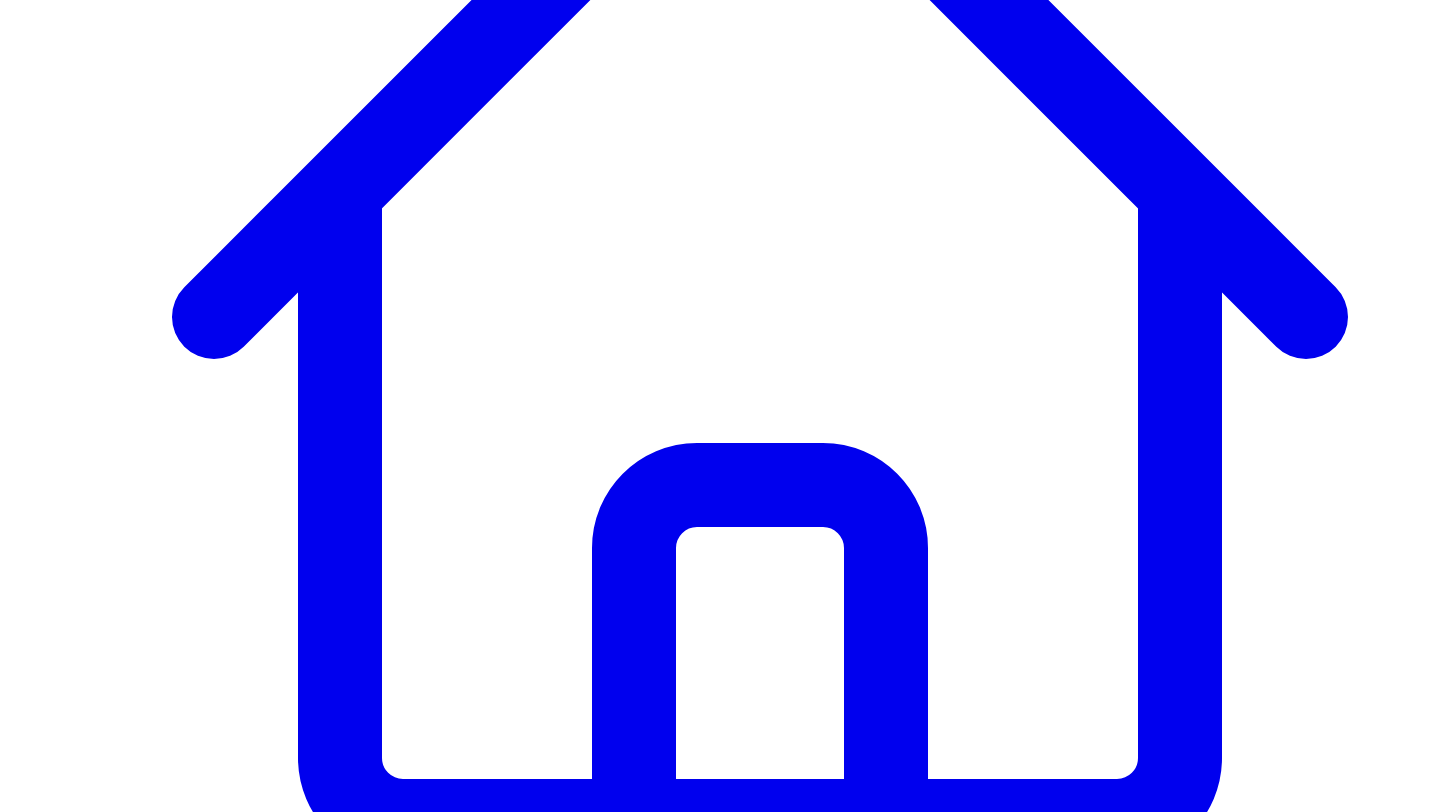 scroll, scrollTop: 519, scrollLeft: 0, axis: vertical 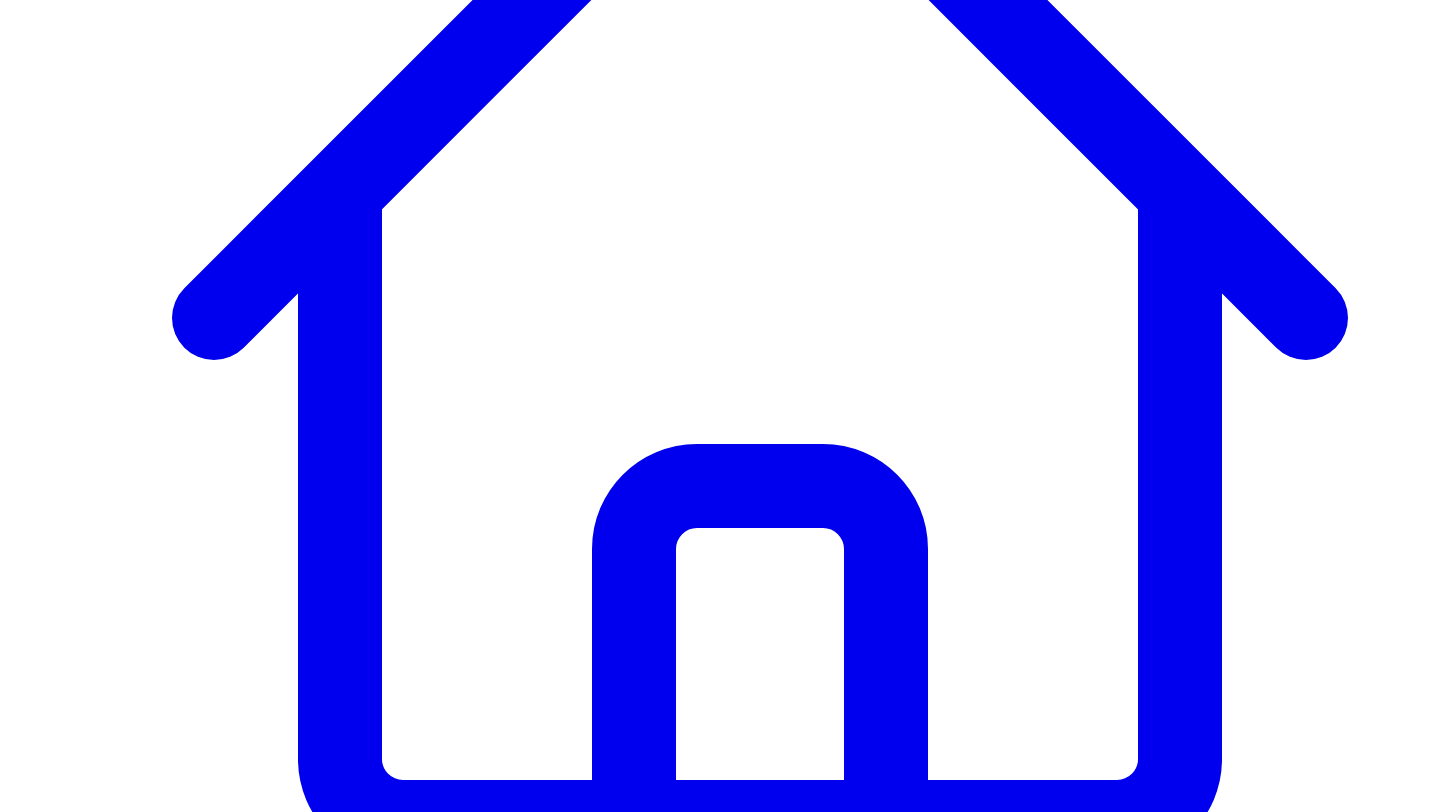 click on "Cancel" at bounding box center (49, 7560) 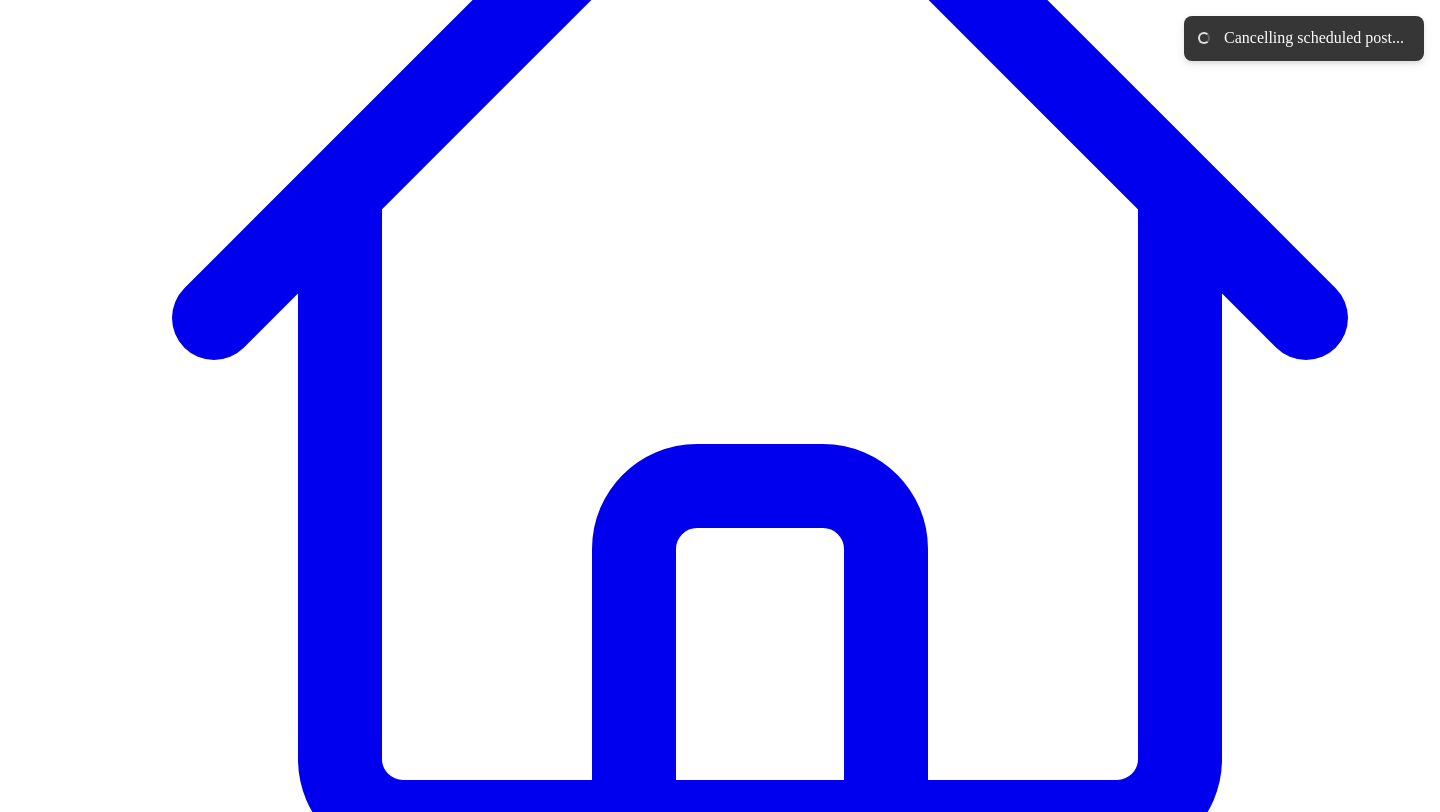 scroll, scrollTop: 144, scrollLeft: 0, axis: vertical 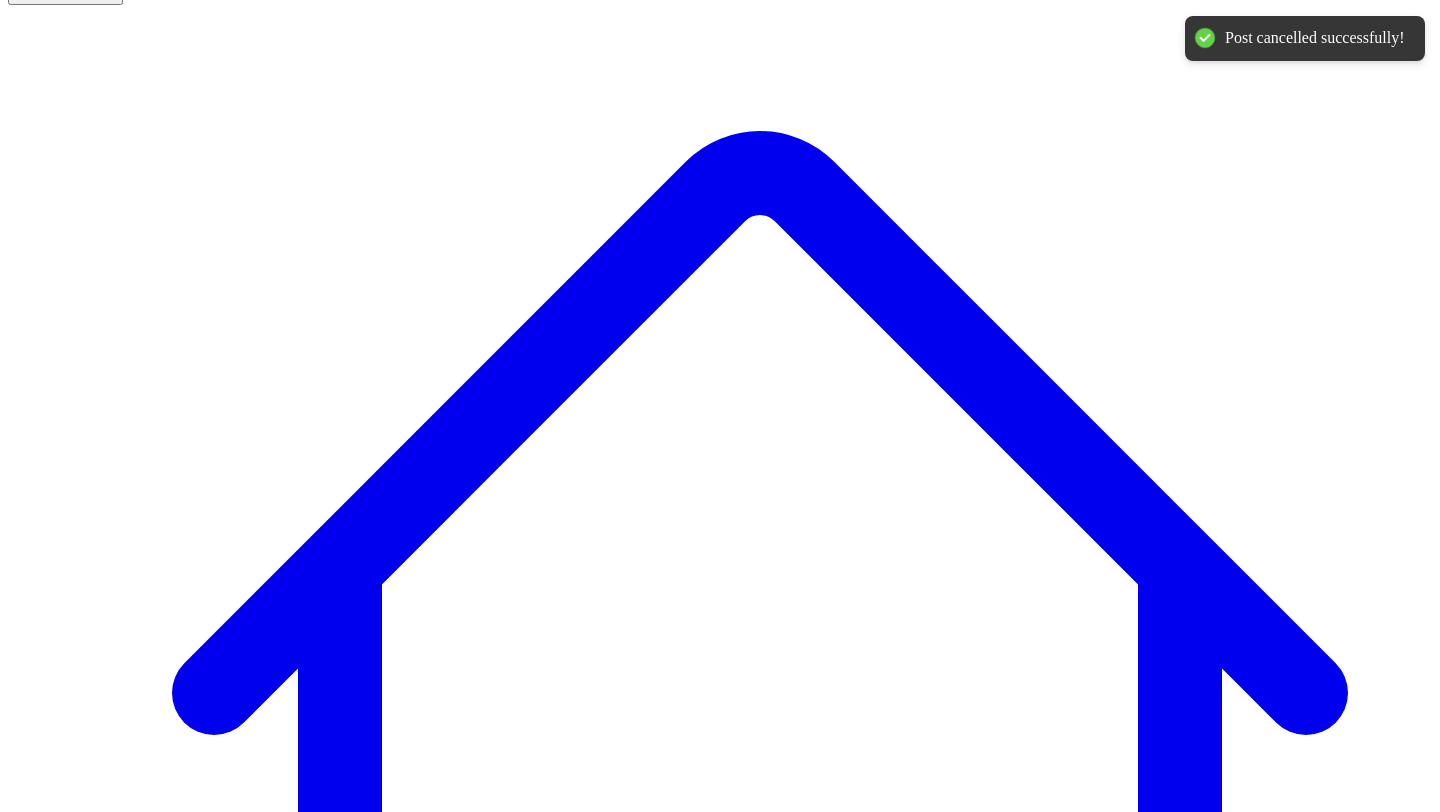 click on "@ [NAME] [NAME] 10  post s" at bounding box center [91, 7570] 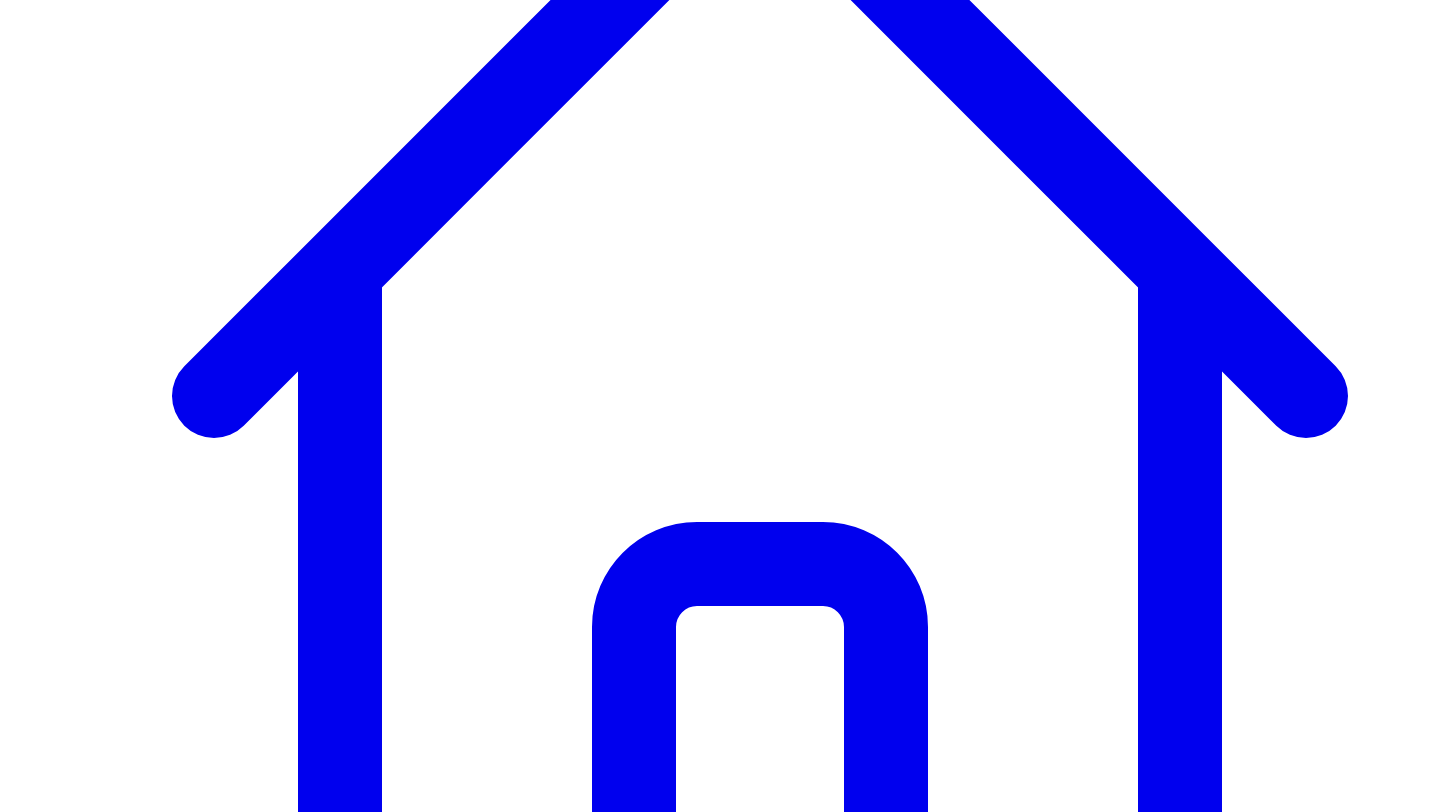 scroll, scrollTop: 473, scrollLeft: 0, axis: vertical 